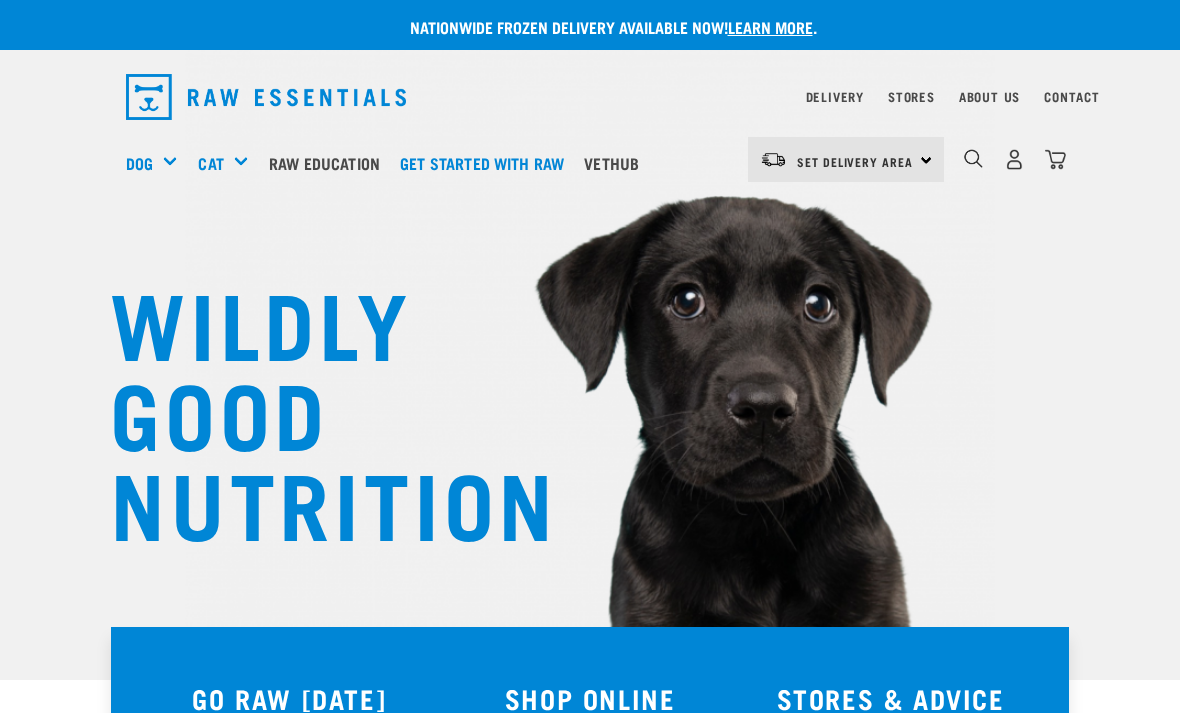 scroll, scrollTop: 0, scrollLeft: 0, axis: both 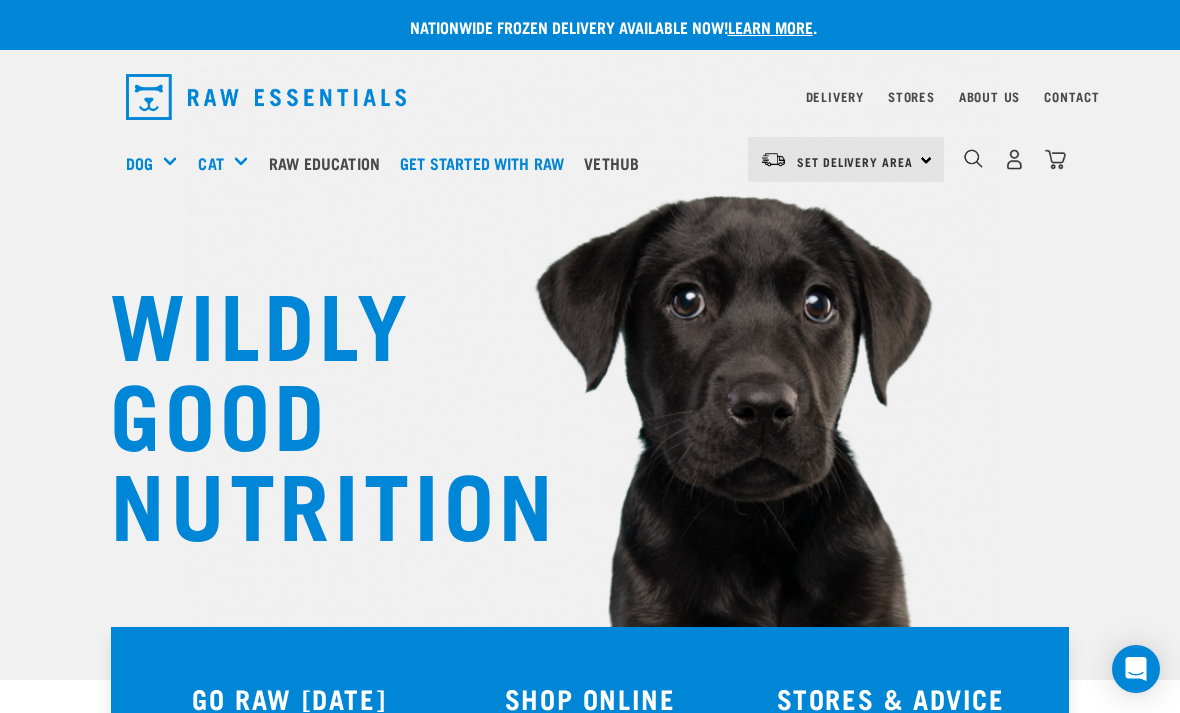 click on "Get started with Raw" at bounding box center (487, 163) 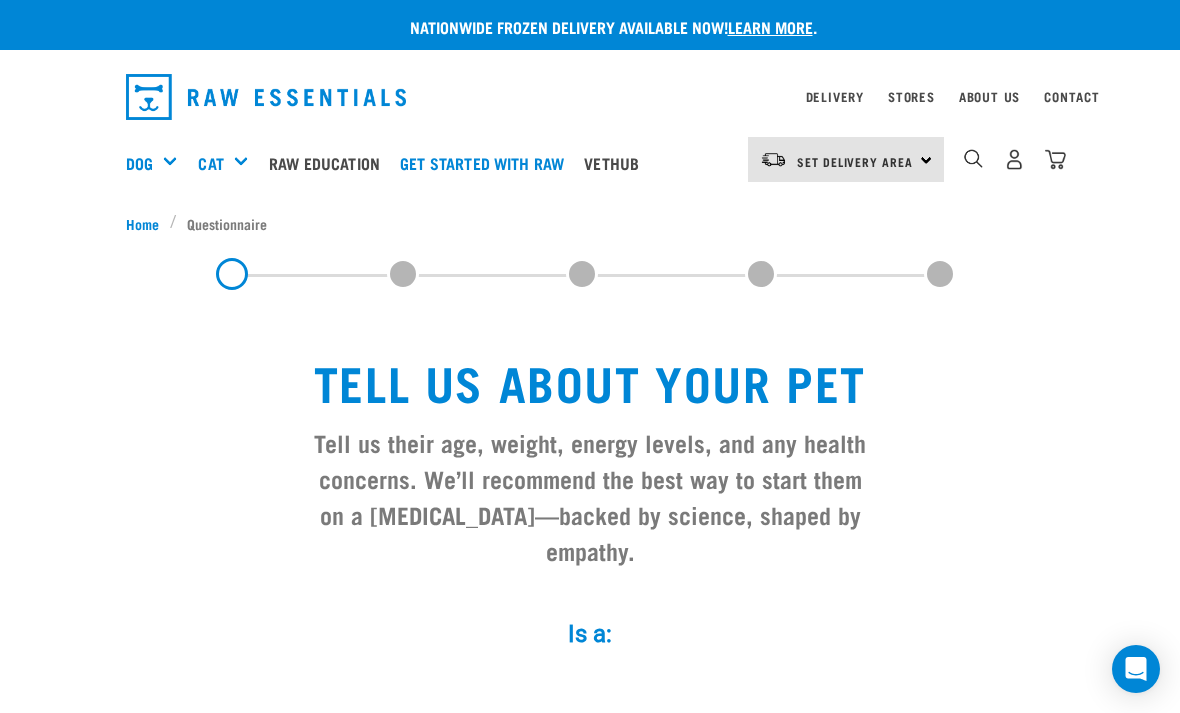 scroll, scrollTop: 0, scrollLeft: 0, axis: both 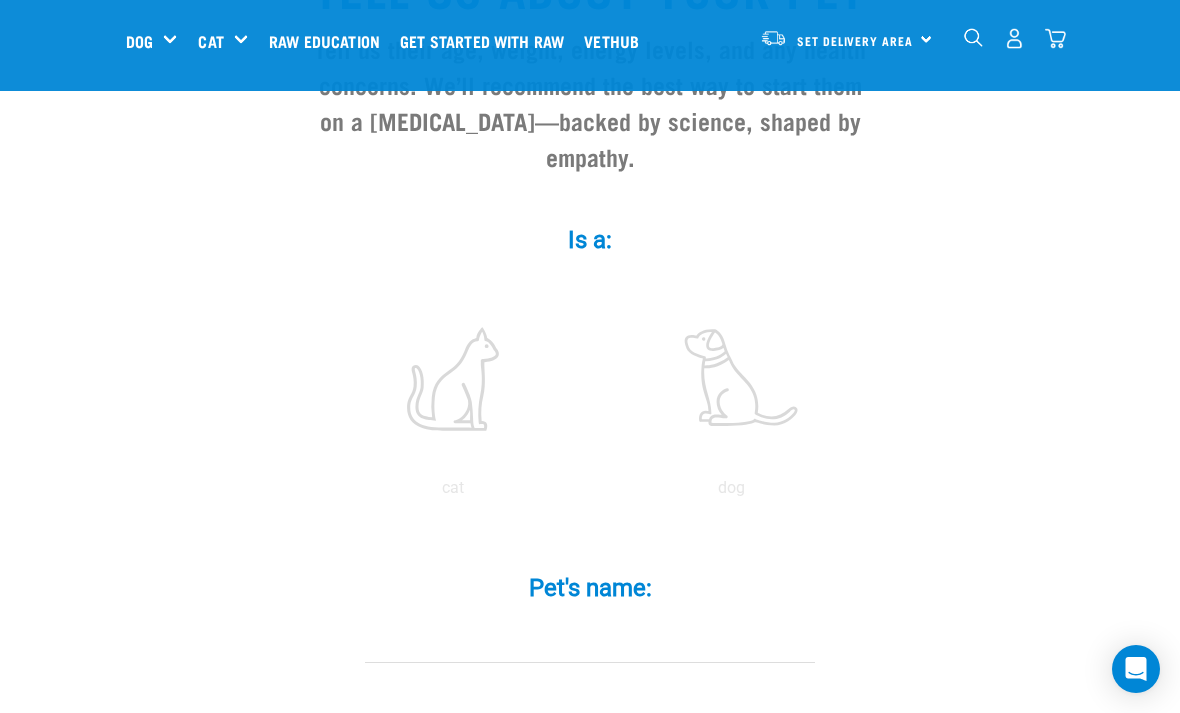 click at bounding box center [731, 379] 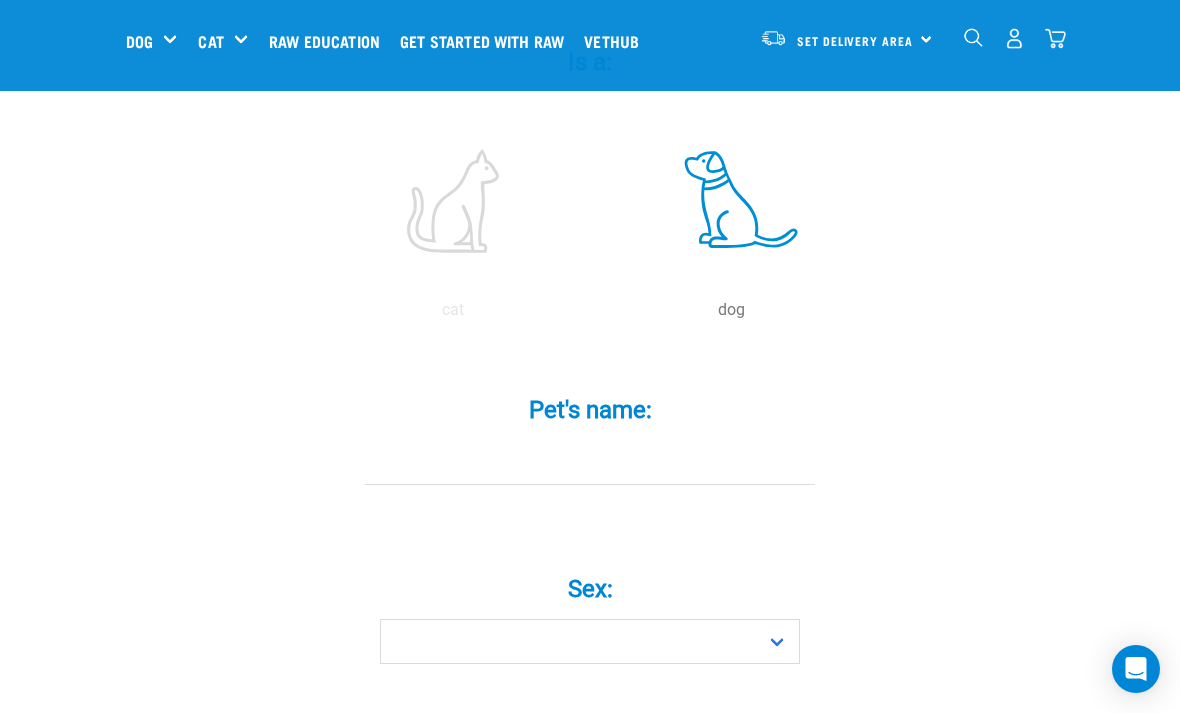 click on "Pet's name: *" at bounding box center (590, 462) 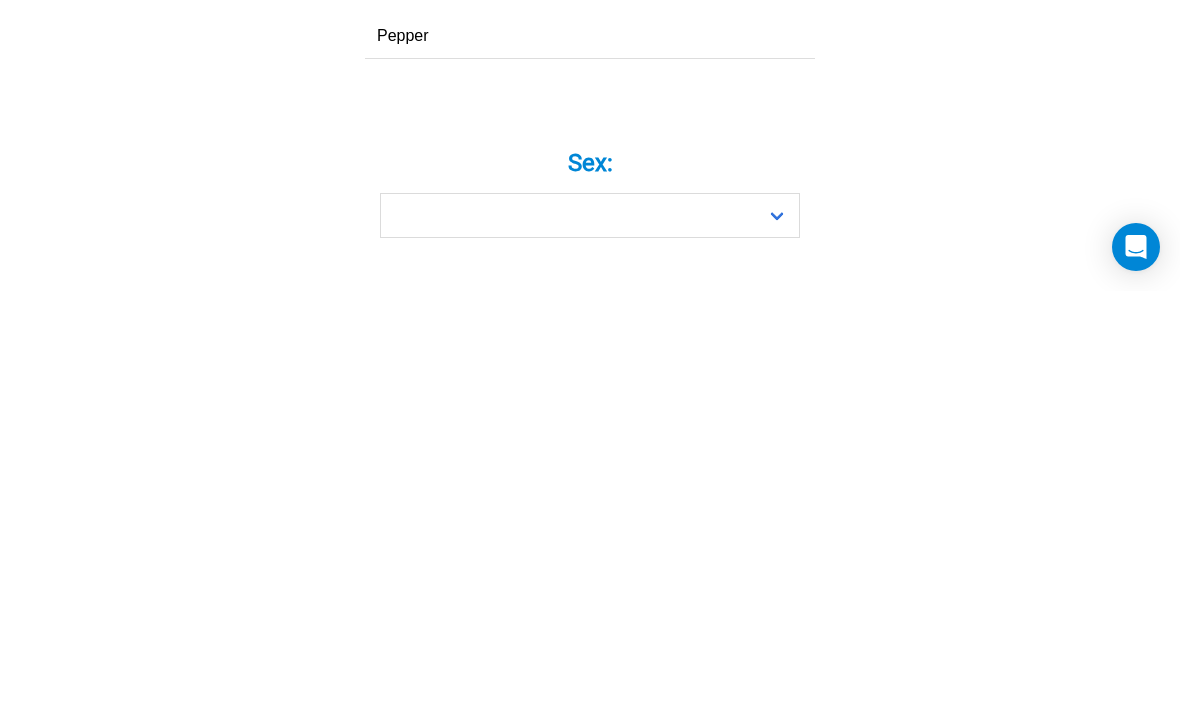 type on "Pepper" 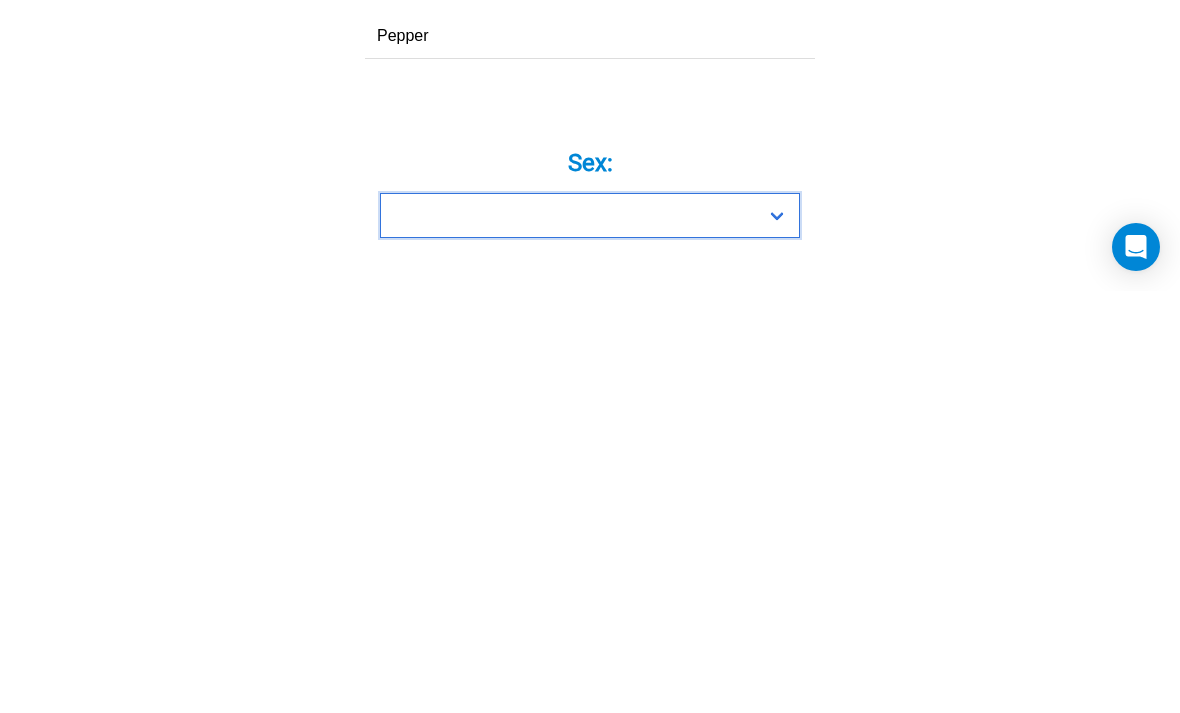 click on "Boy
Girl" at bounding box center [590, 637] 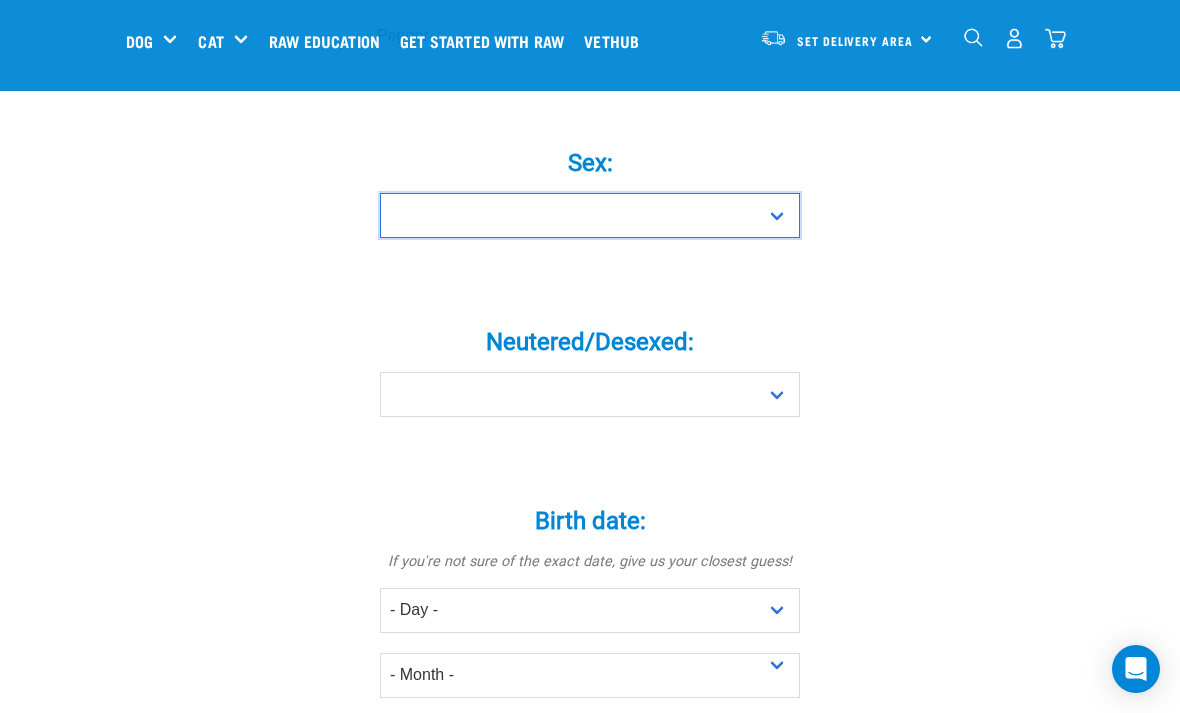 select on "girl" 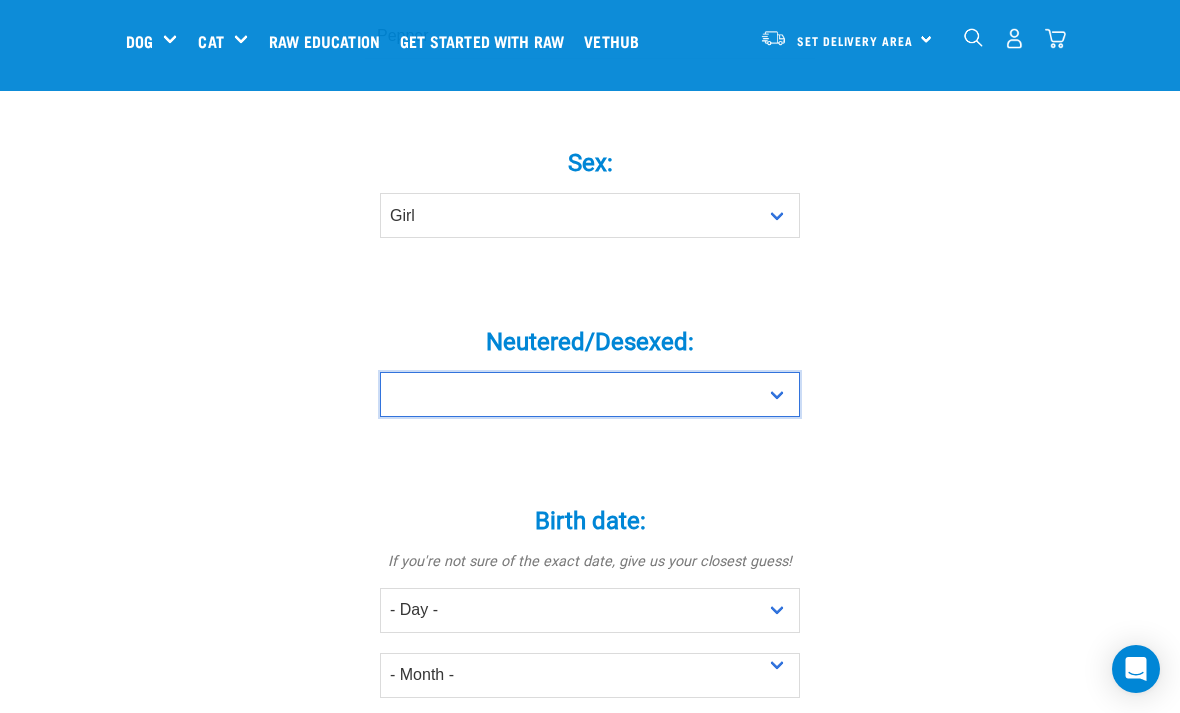 click on "Yes
No" at bounding box center (590, 394) 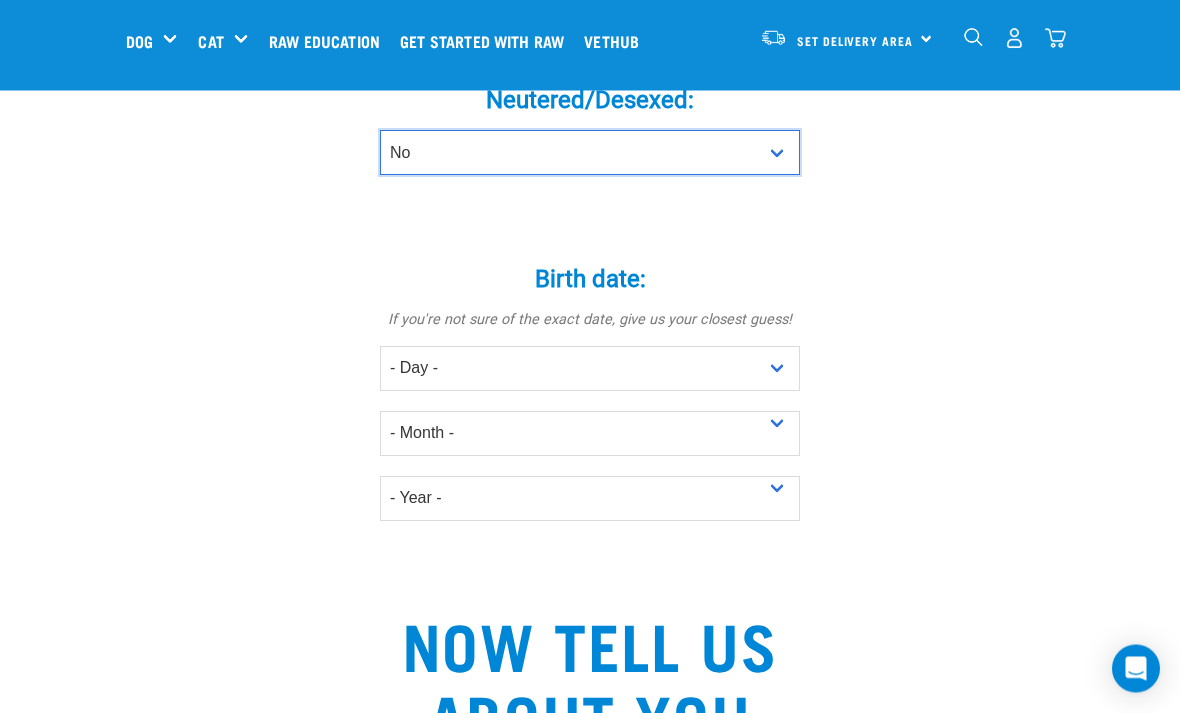 scroll, scrollTop: 1087, scrollLeft: 0, axis: vertical 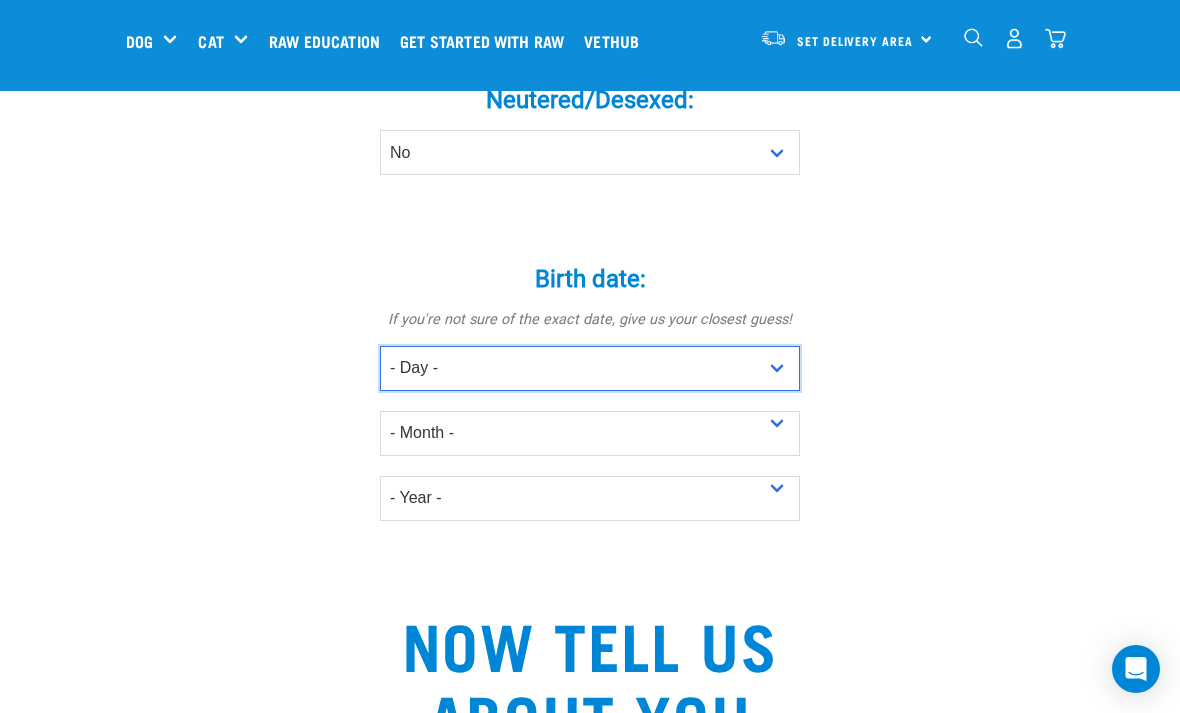 click on "- Day -
1
2
3
4
5
6
7
8
9
10 11 12 13 14 15 16 17 18 19 20 21 22 23 24 25 26 27" at bounding box center (590, 368) 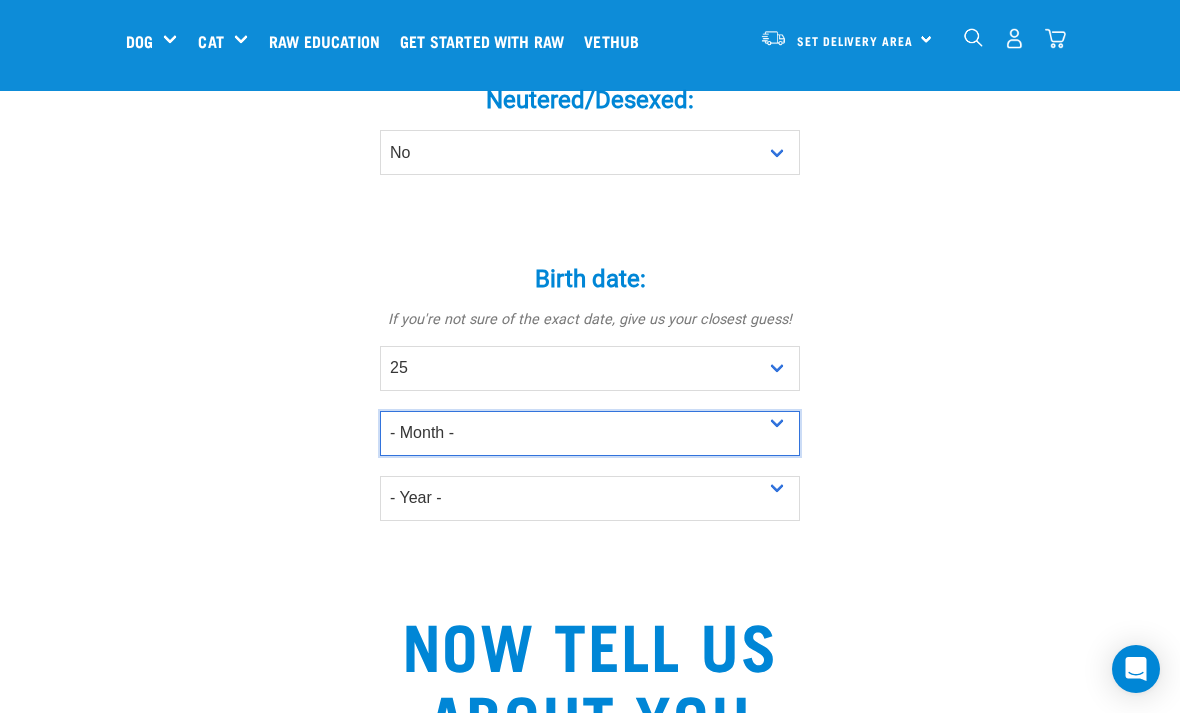 click on "- Month -
January
February
March
April
May
June July August September October November December" at bounding box center (590, 433) 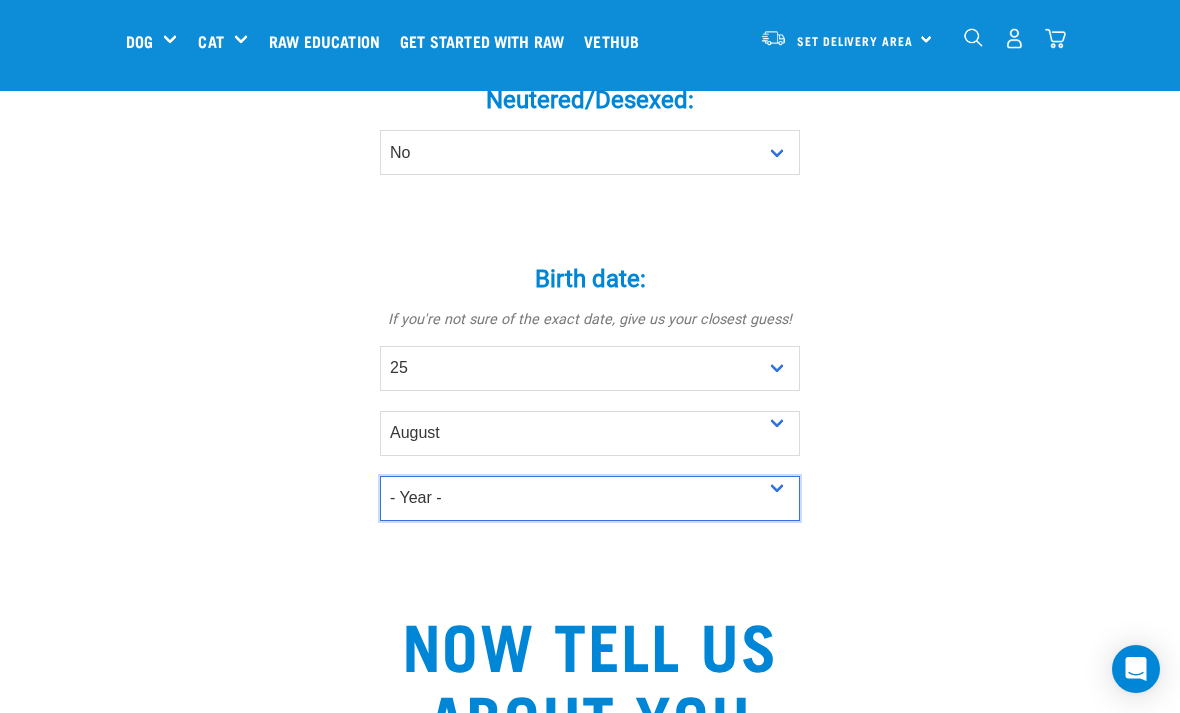 click on "- Year -
2025
2024
2023
2022
2021
2020
2019 2018 2017 2016 2015 2014 2013" at bounding box center (590, 498) 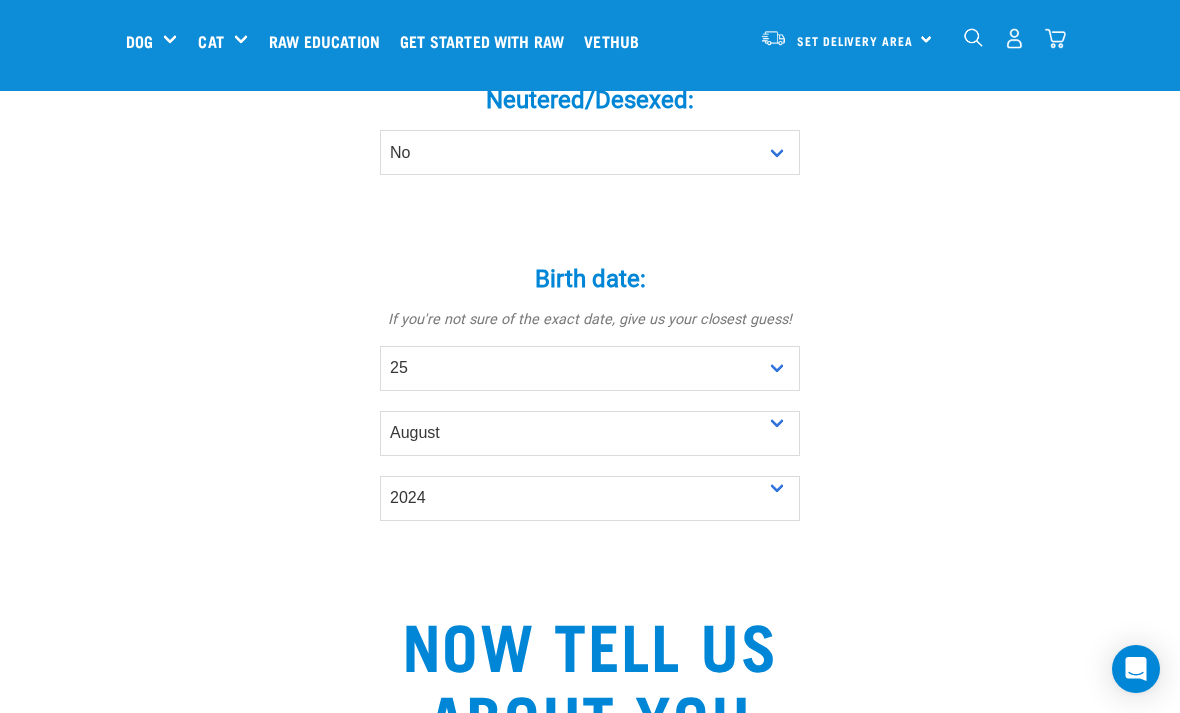 click on "Tell us about your pet
Tell us their age, weight, energy levels, and any health concerns. We’ll recommend the best way to start them on a raw diet—backed by science, shaped by empathy.
Is a: *
cat
dog
Pet's name: * Pepper Sex:" at bounding box center [590, 267] 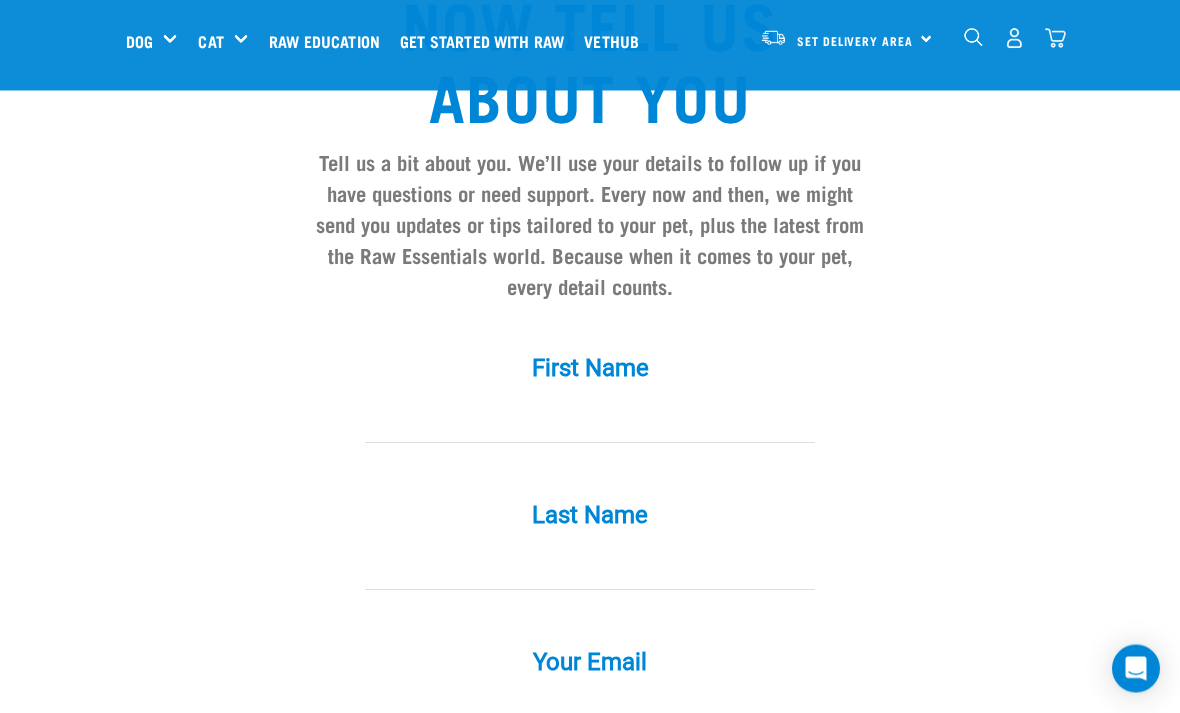 scroll, scrollTop: 1709, scrollLeft: 0, axis: vertical 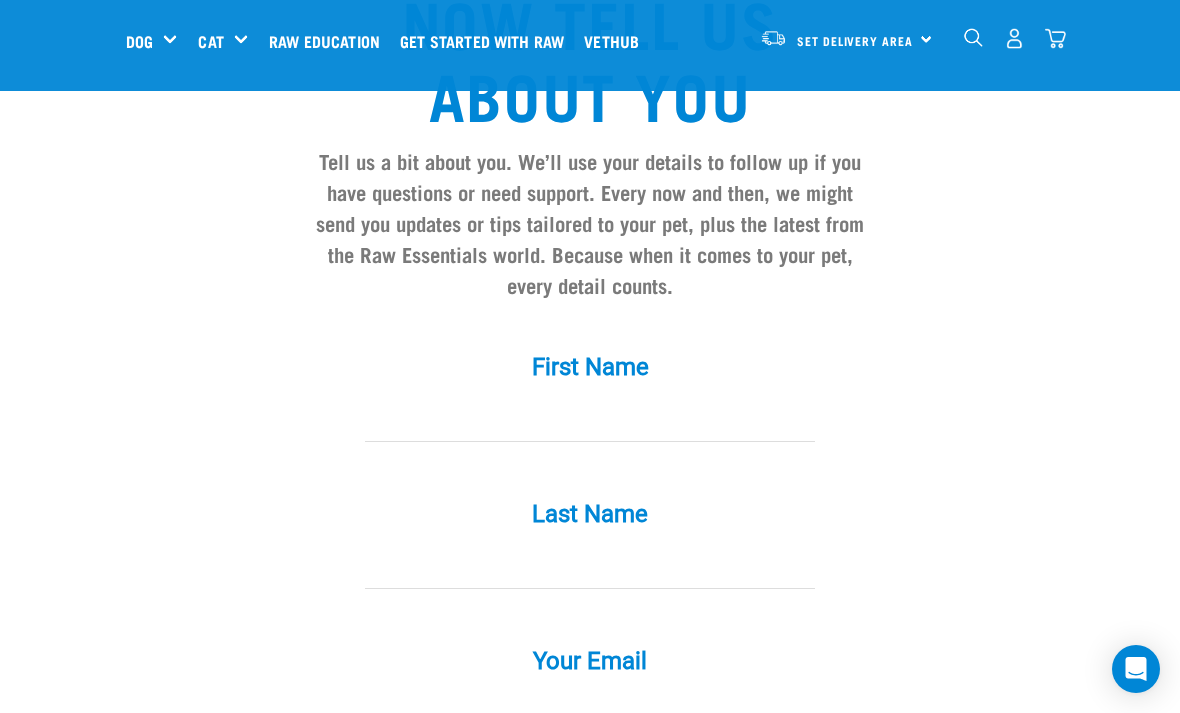 click at bounding box center [590, 419] 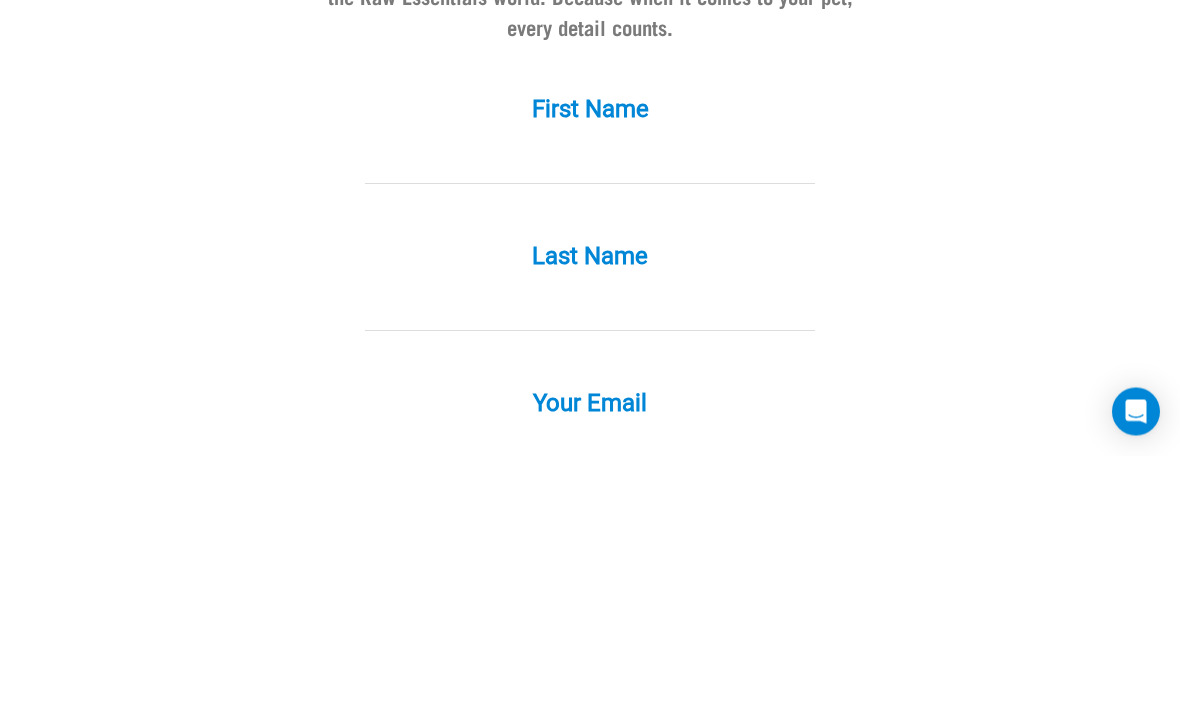 type on "Tosch" 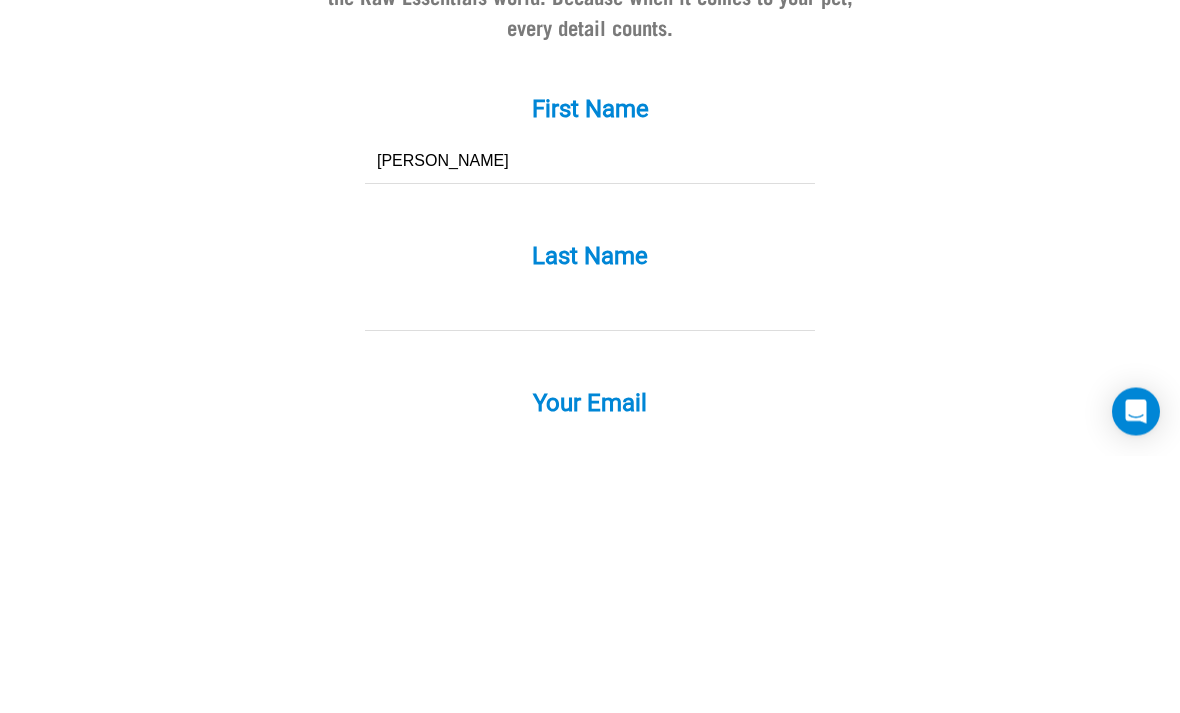 type on "Henrikson" 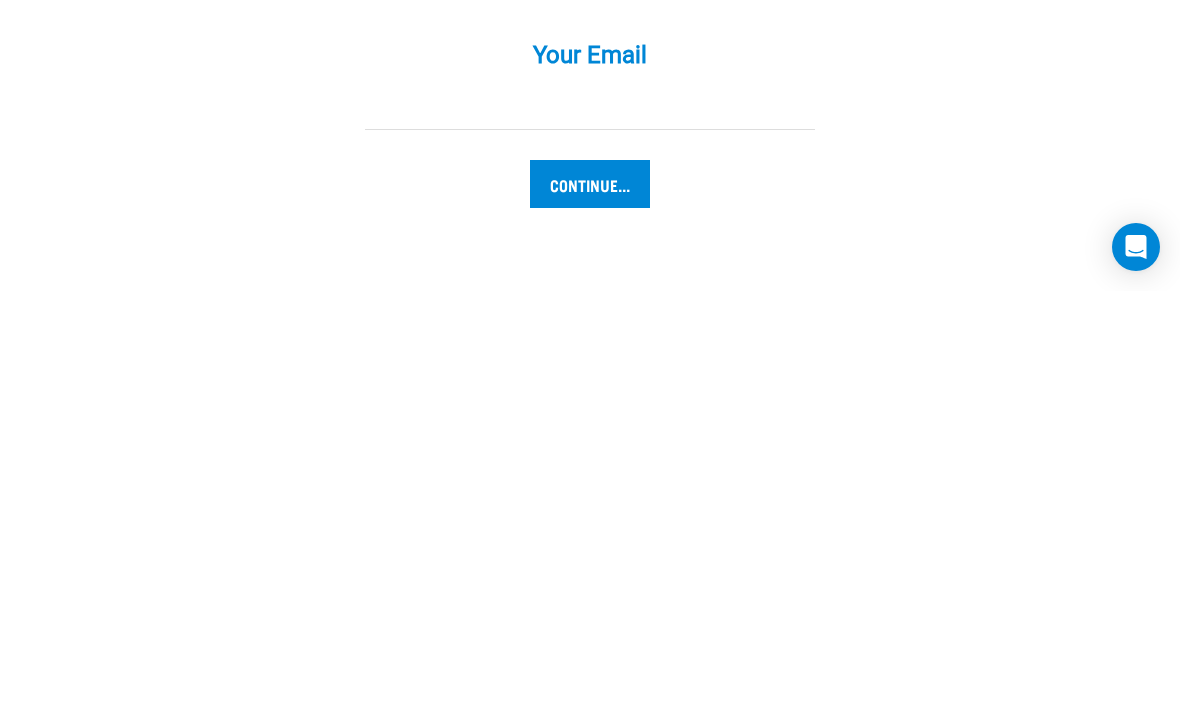 type on "[PERSON_NAME][EMAIL_ADDRESS][DOMAIN_NAME]" 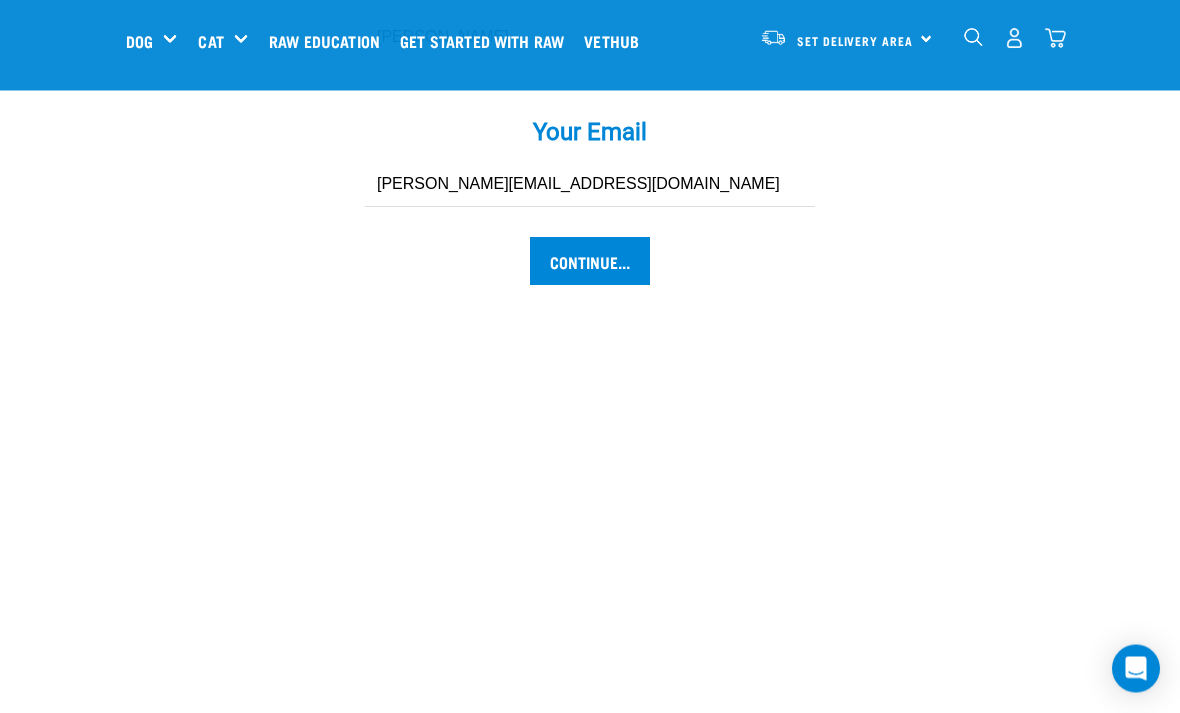 scroll, scrollTop: 2233, scrollLeft: 0, axis: vertical 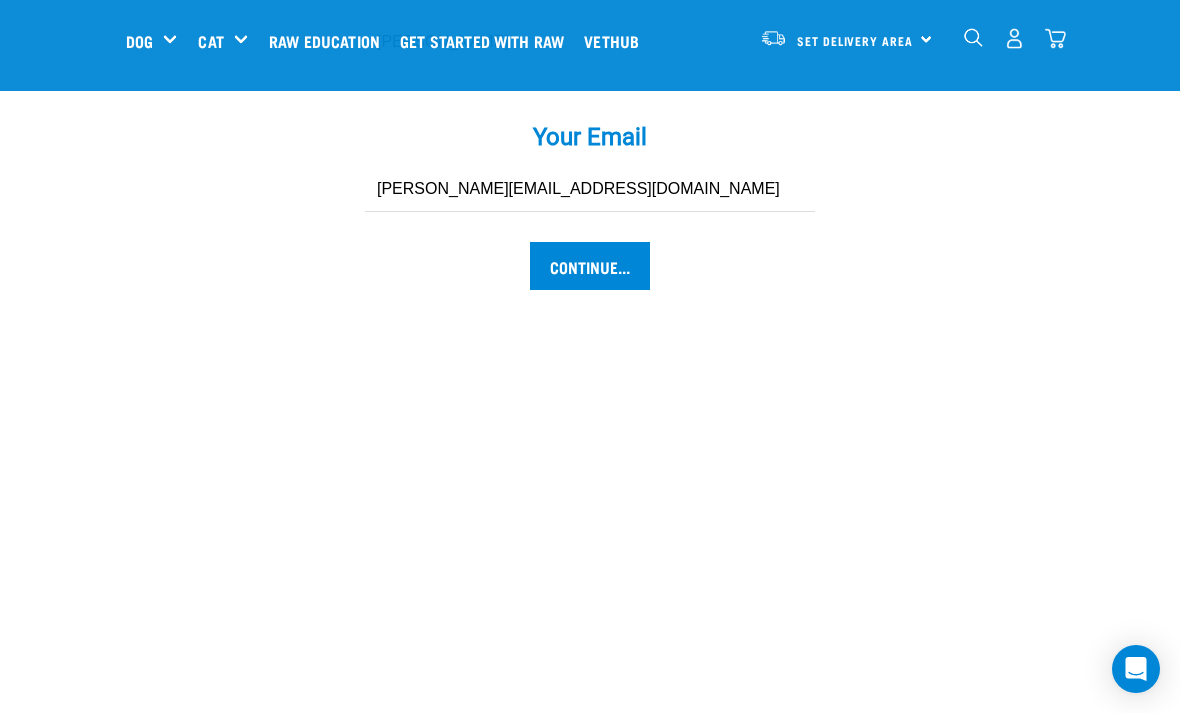 click on "Continue..." at bounding box center [590, 266] 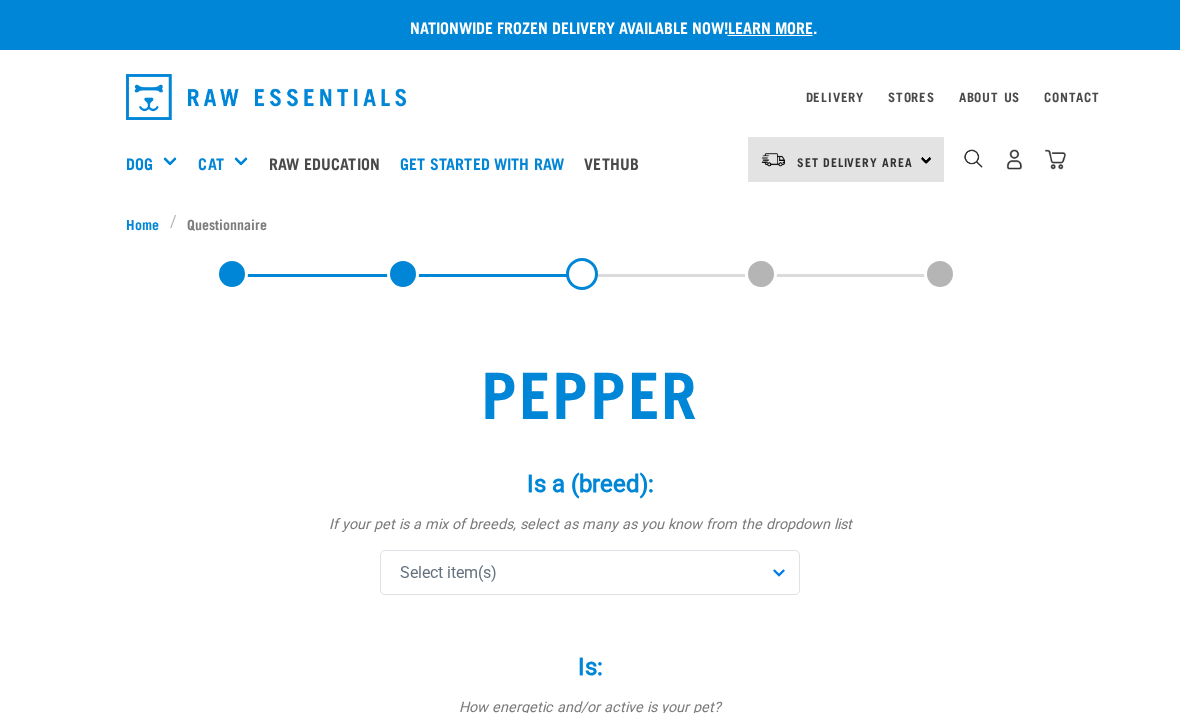 scroll, scrollTop: 0, scrollLeft: 0, axis: both 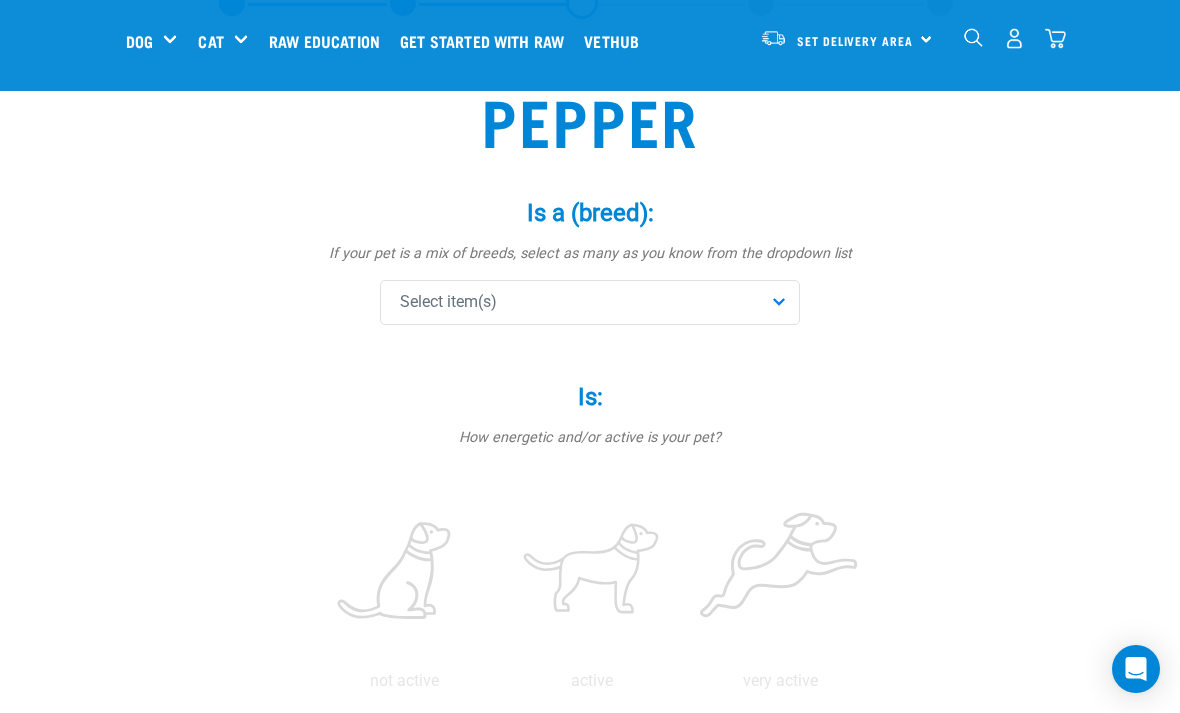 click on "Select item(s)" at bounding box center (590, 302) 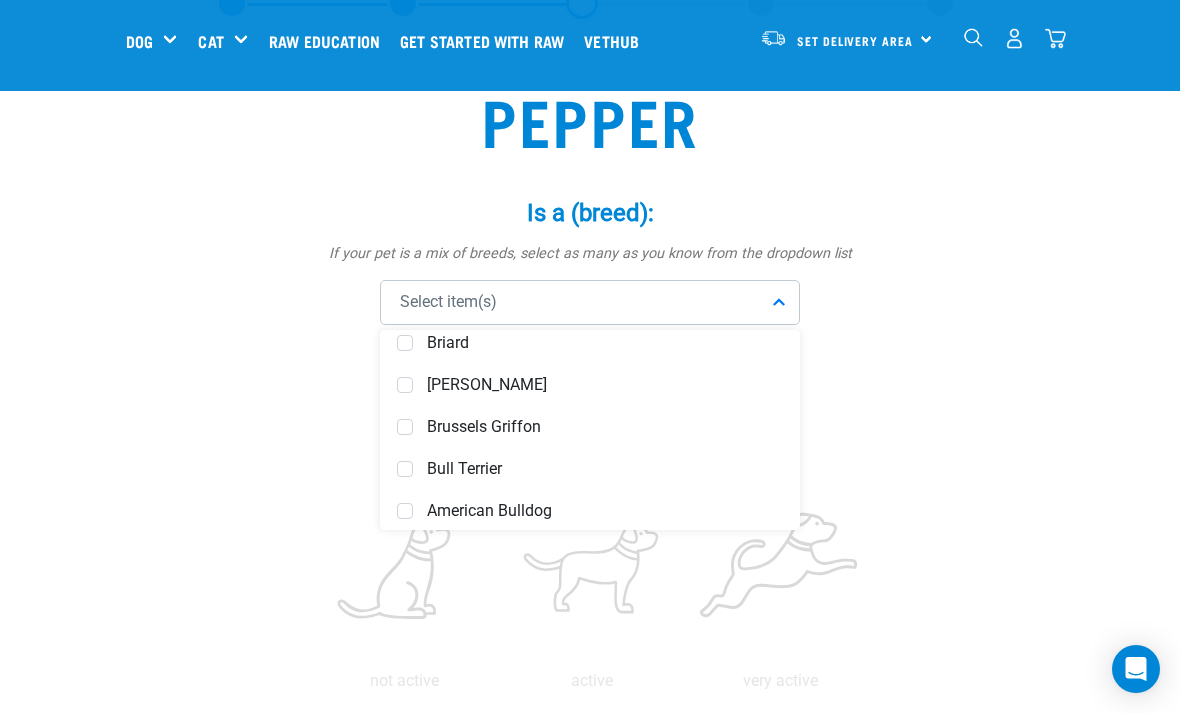 scroll, scrollTop: 1789, scrollLeft: 0, axis: vertical 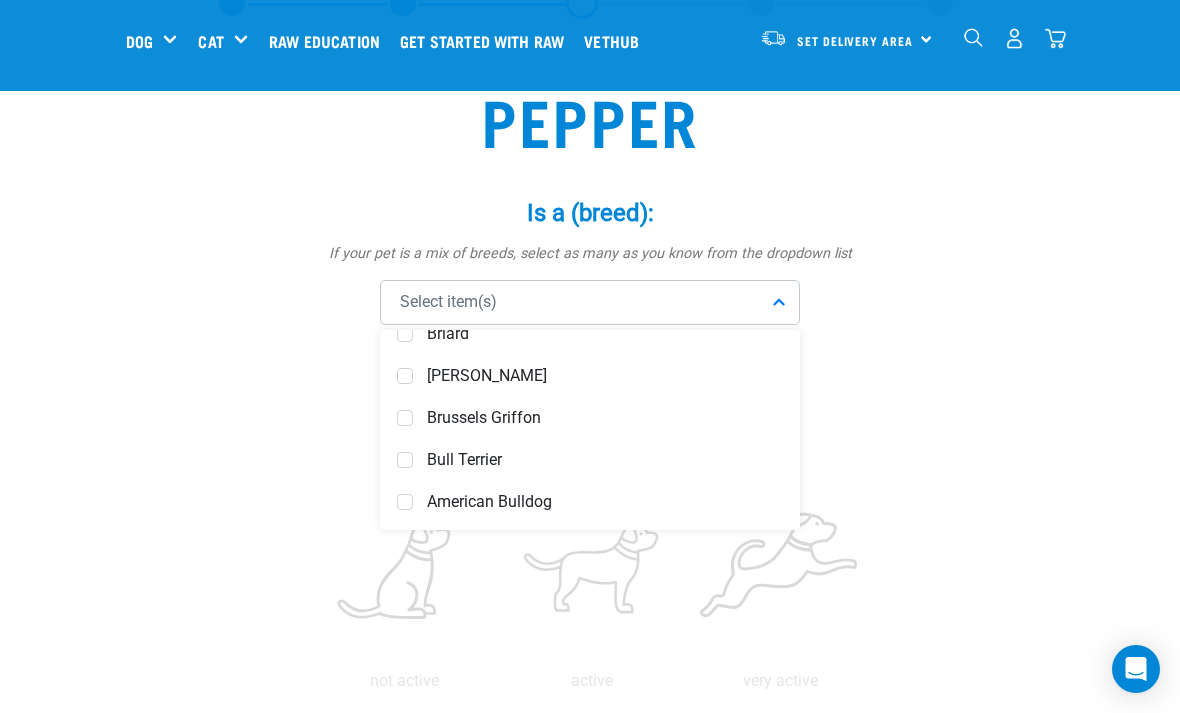 click on "Bull Terrier" at bounding box center (605, 460) 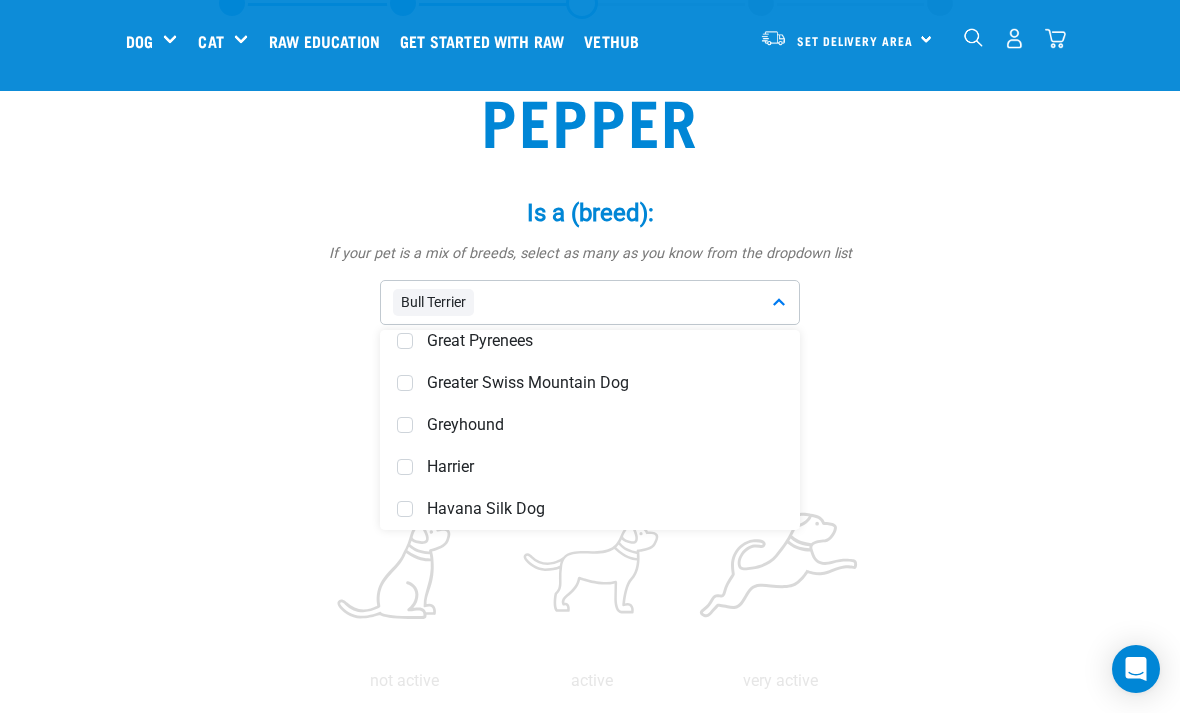 scroll, scrollTop: 4006, scrollLeft: 0, axis: vertical 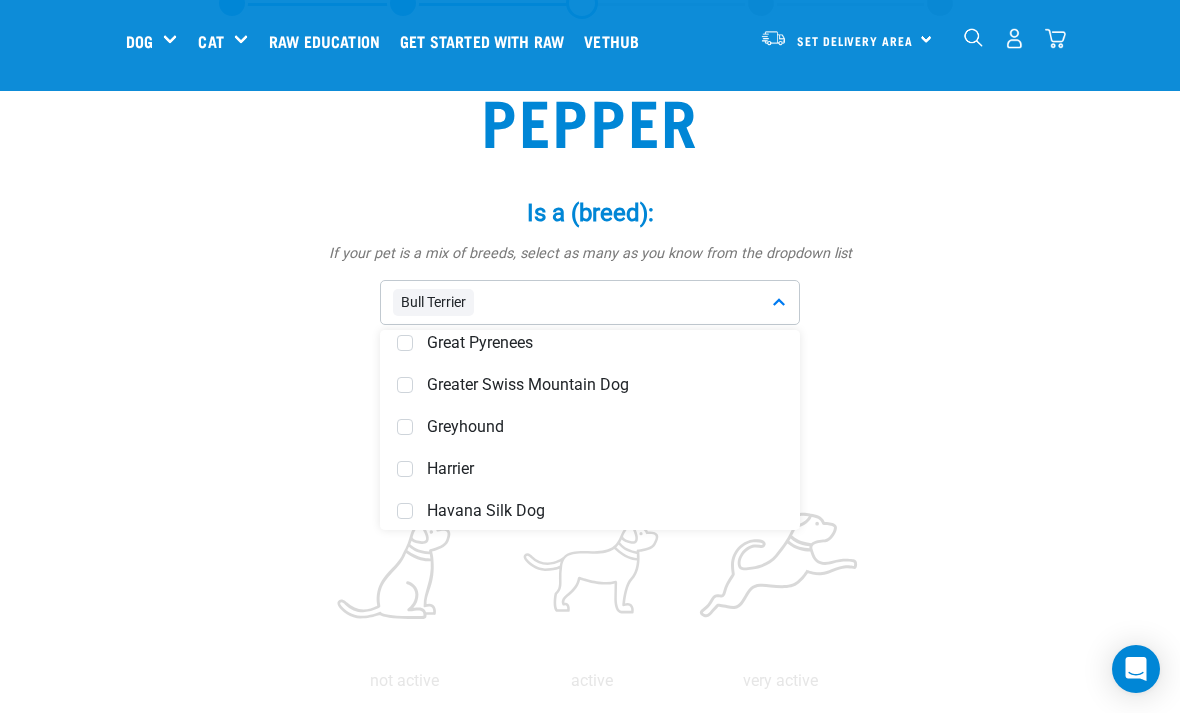 click on "Greyhound" at bounding box center [605, 427] 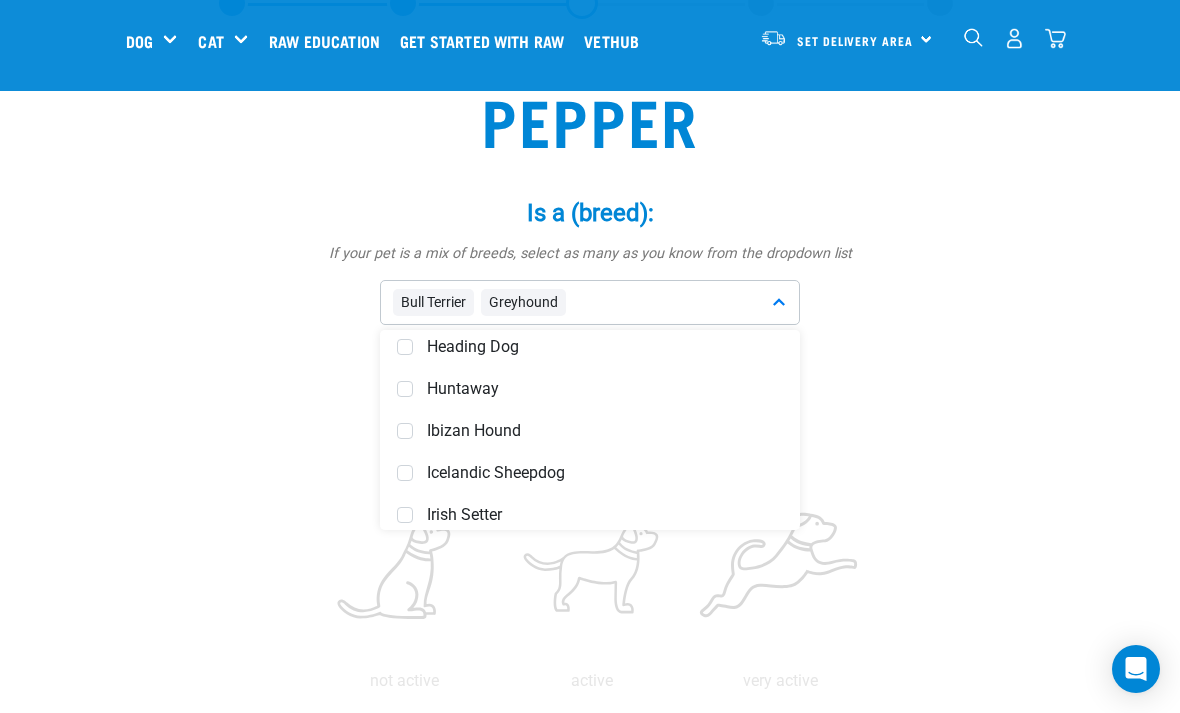 scroll, scrollTop: 4199, scrollLeft: 0, axis: vertical 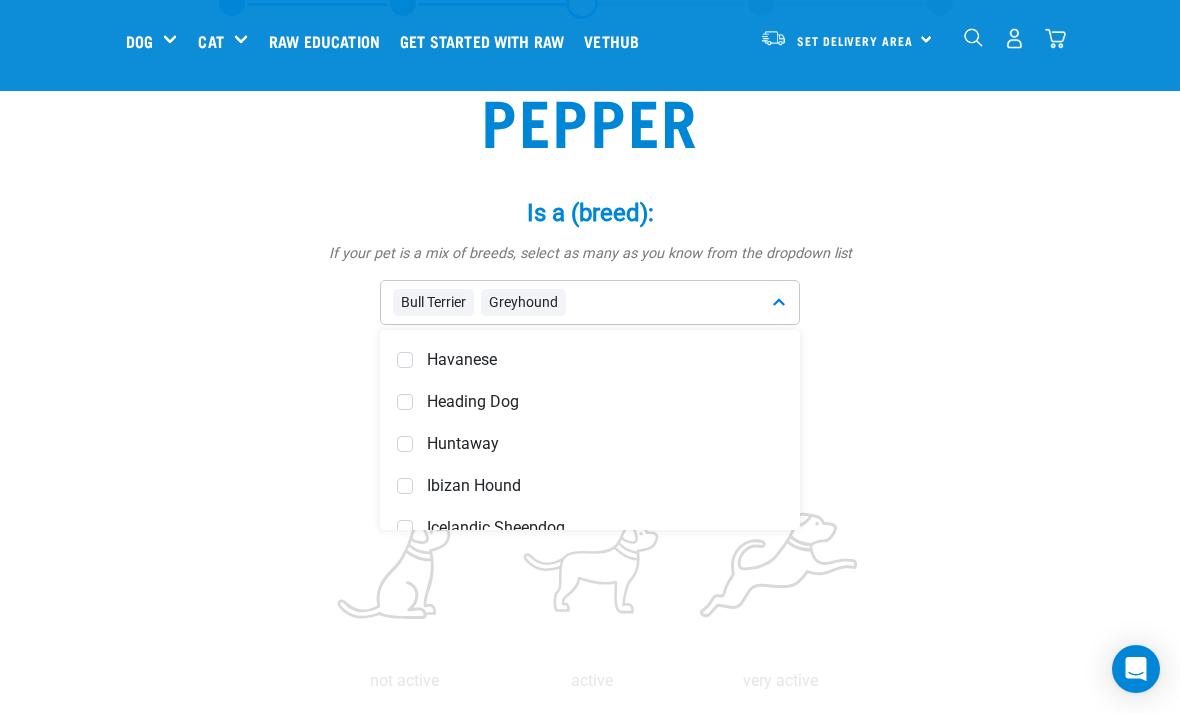 click on "Heading Dog" at bounding box center [605, 402] 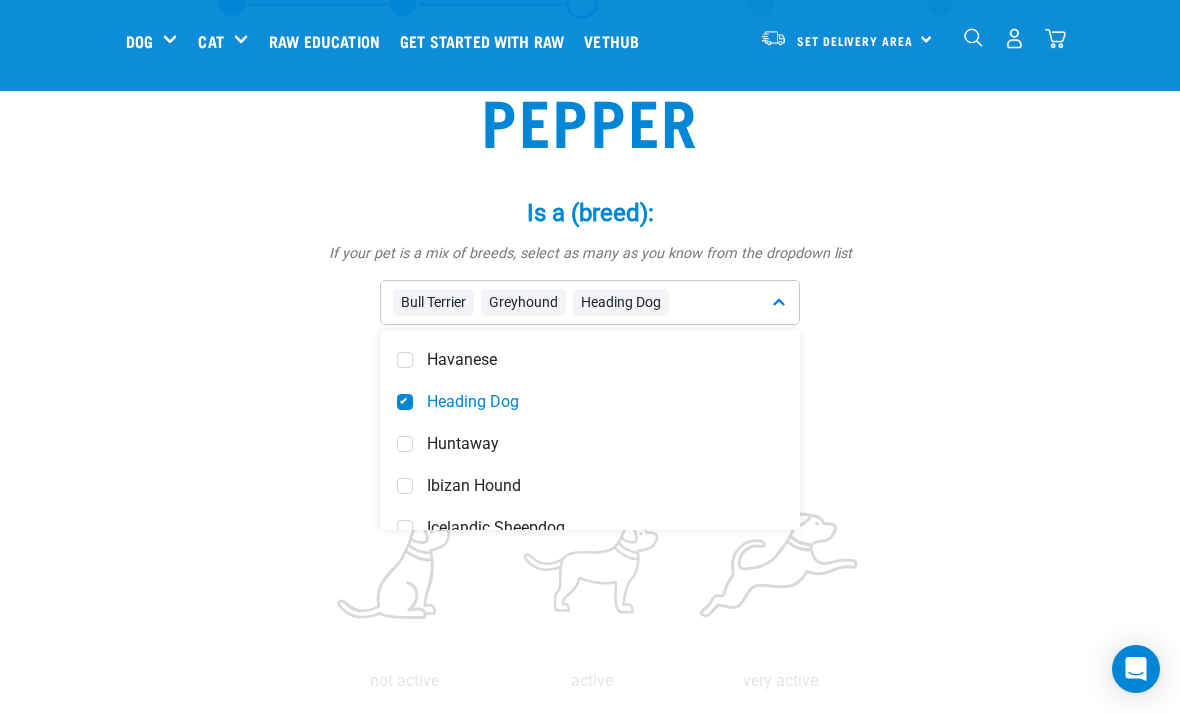 click on "Pepper
Is a (breed): *
If your pet is a mix of breeds, select as many as you know from the dropdown list
Bull Terrier Greyhound Heading Dog
Affenpinscher
Afghan Hound
*" at bounding box center (590, 966) 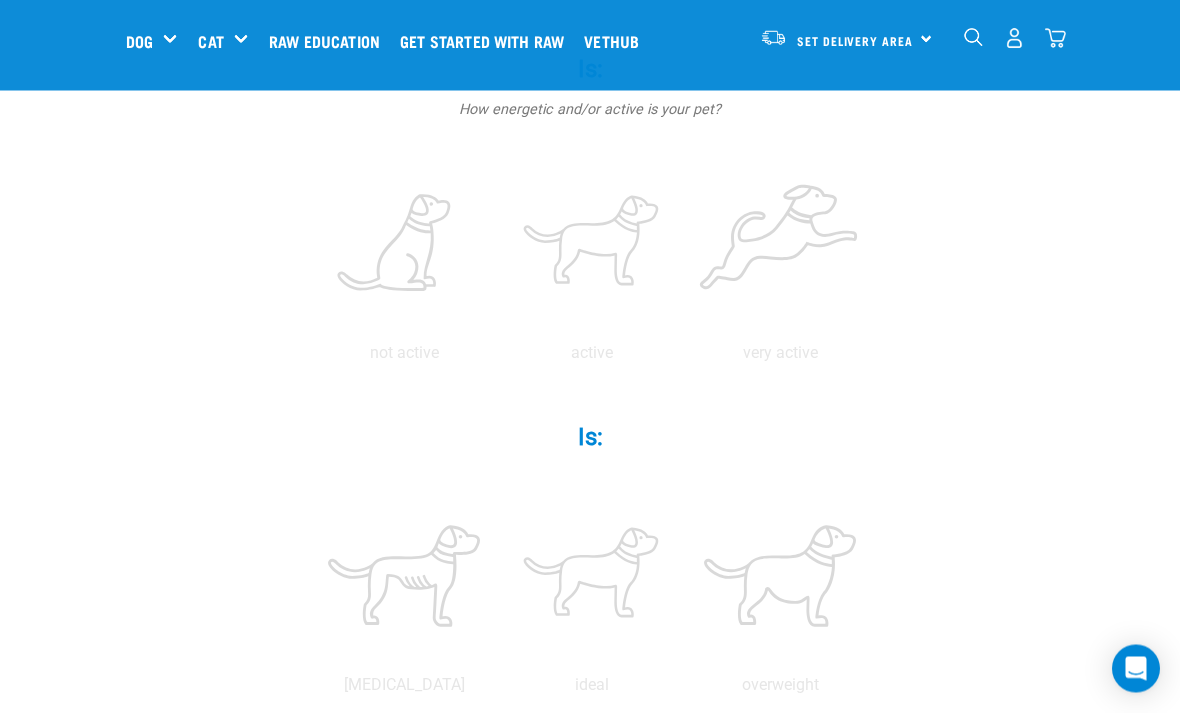 scroll, scrollTop: 448, scrollLeft: 0, axis: vertical 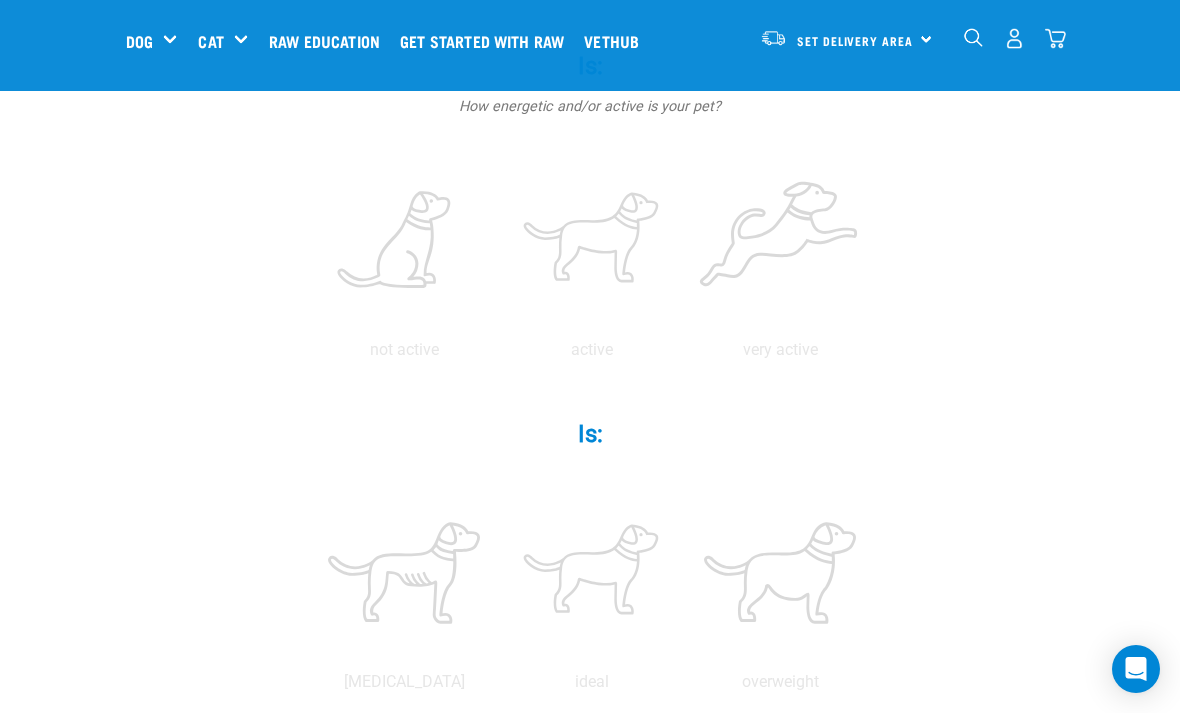 click at bounding box center [780, 241] 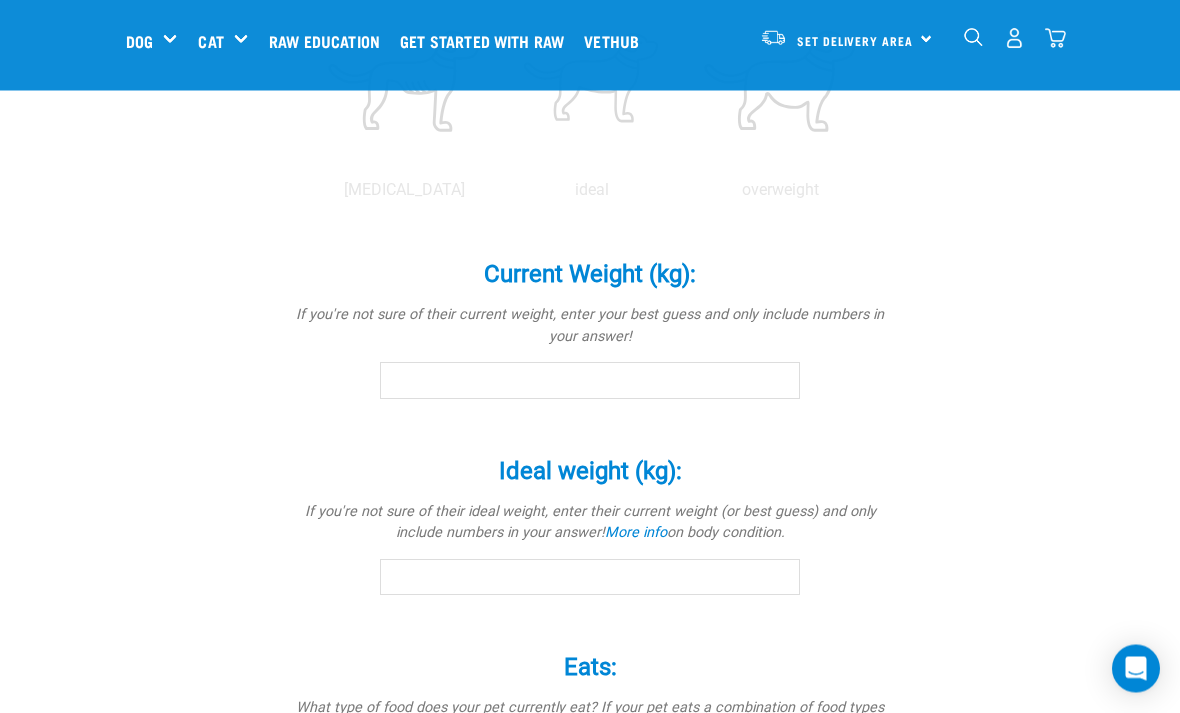 scroll, scrollTop: 942, scrollLeft: 0, axis: vertical 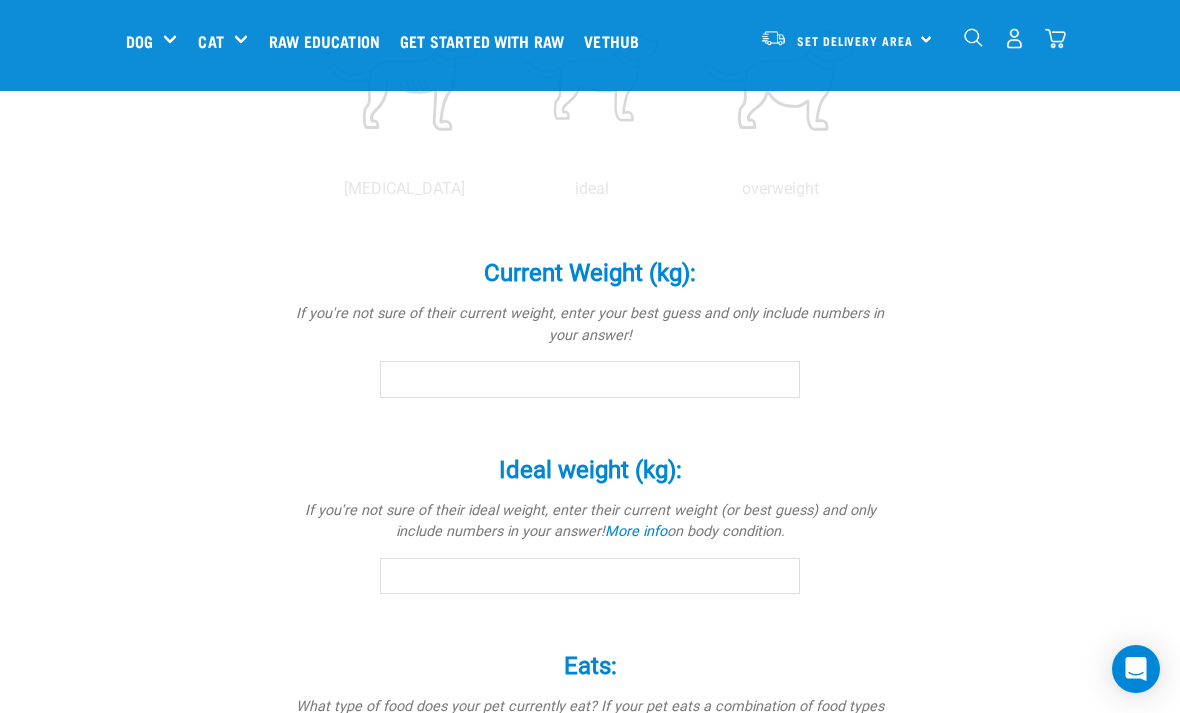 click at bounding box center (592, 80) 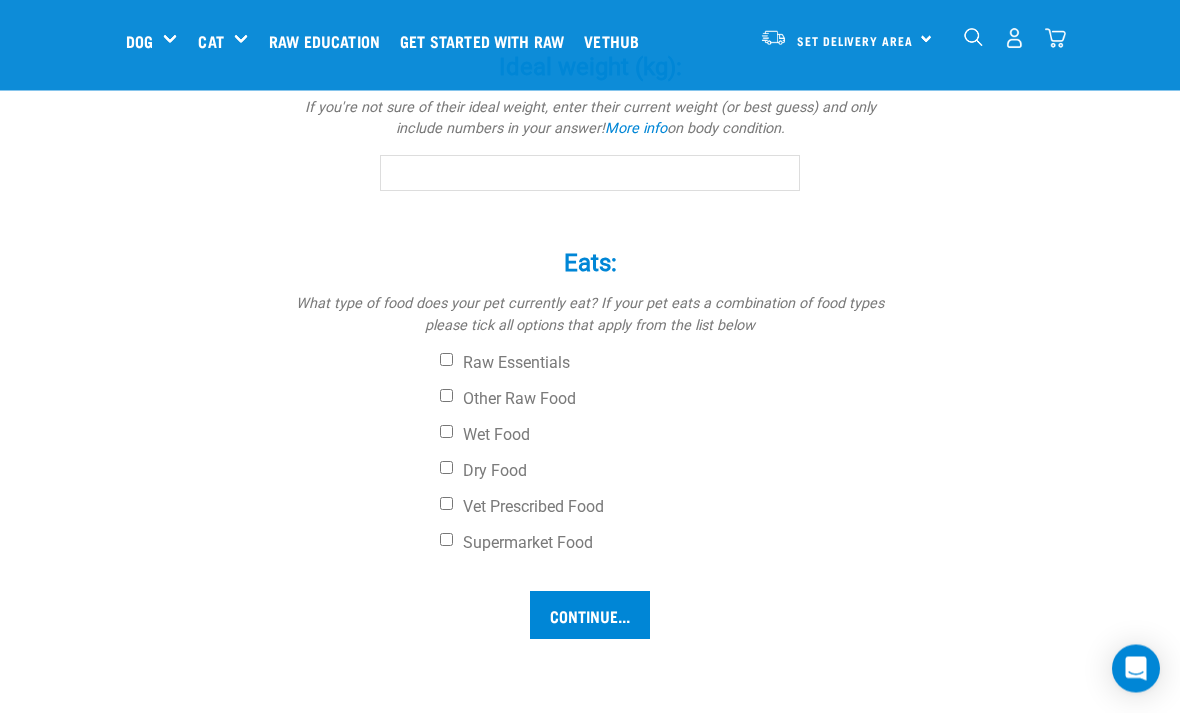 scroll, scrollTop: 1348, scrollLeft: 0, axis: vertical 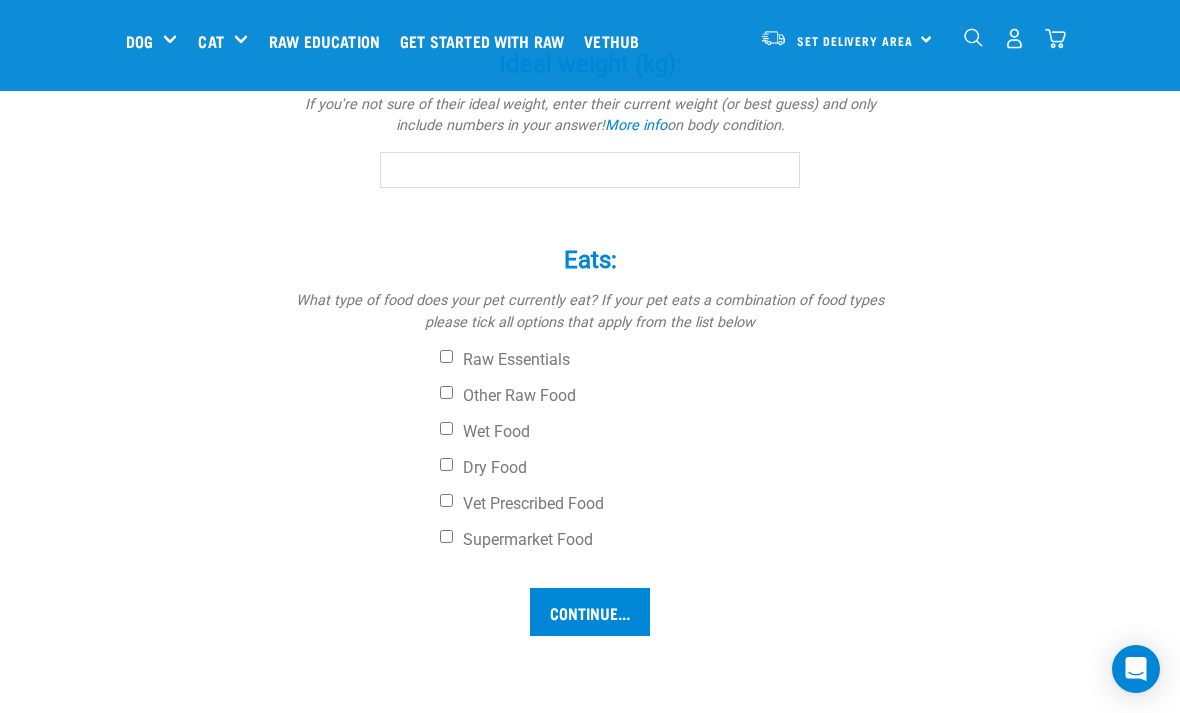 click on "Current Weight (kg): *" at bounding box center (590, -27) 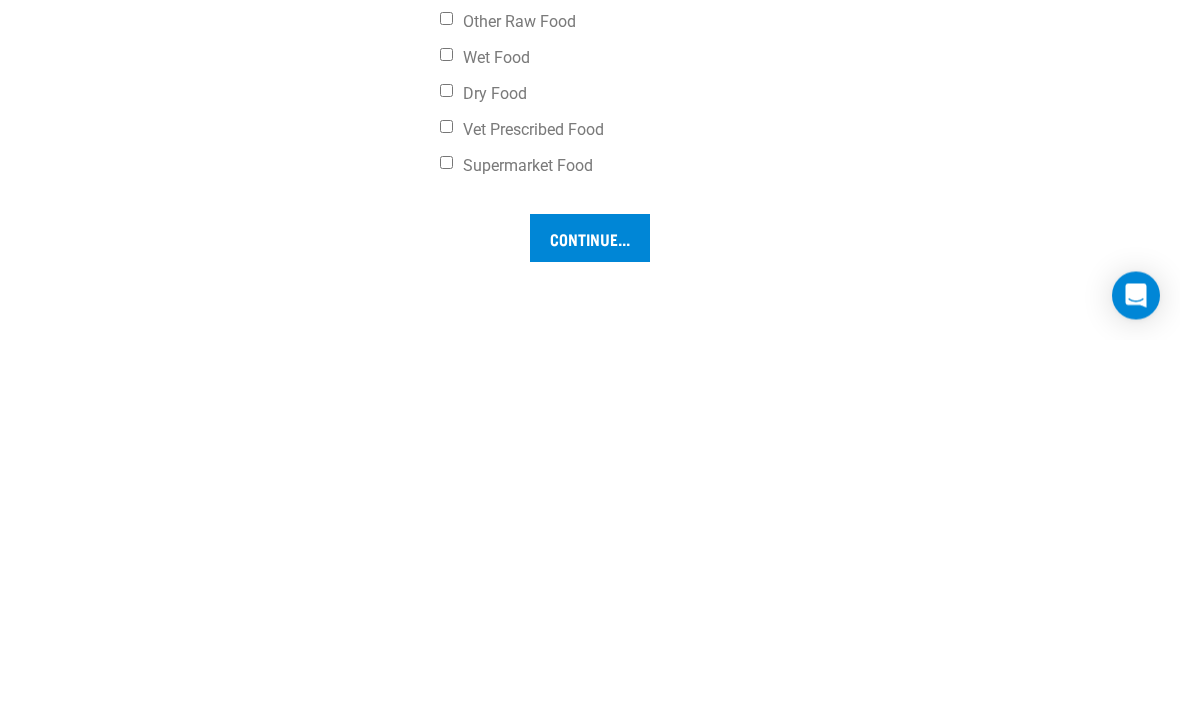 type on "23" 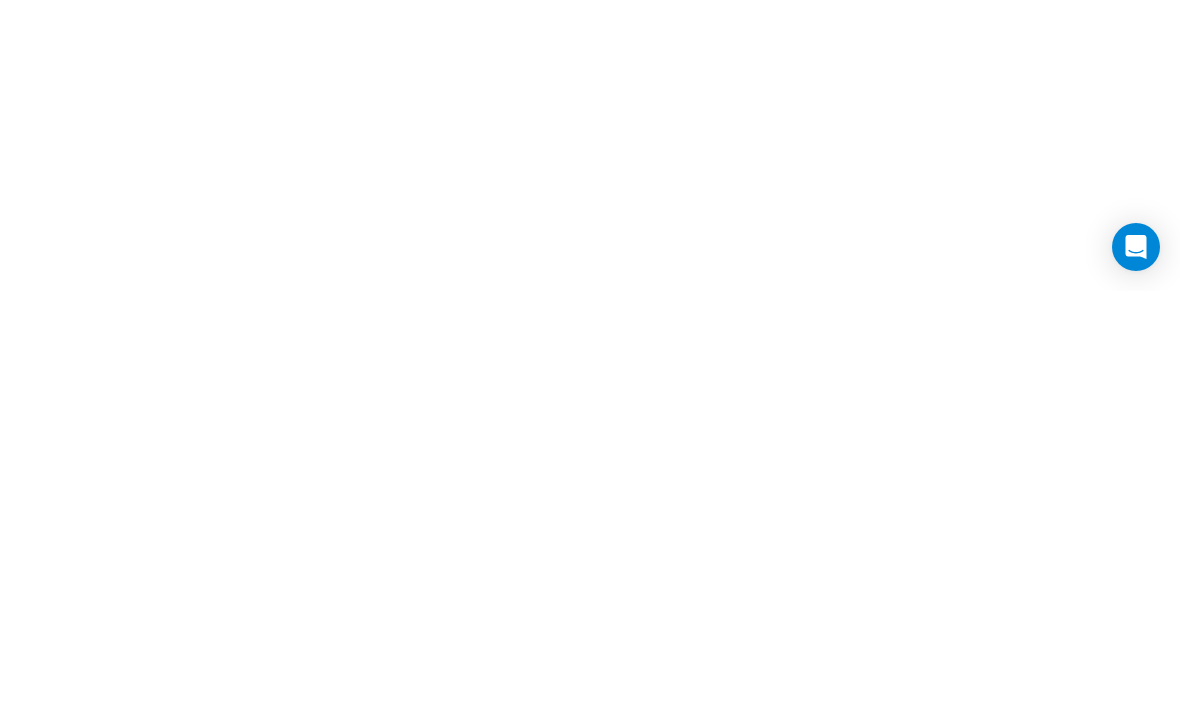 scroll, scrollTop: 1605, scrollLeft: 0, axis: vertical 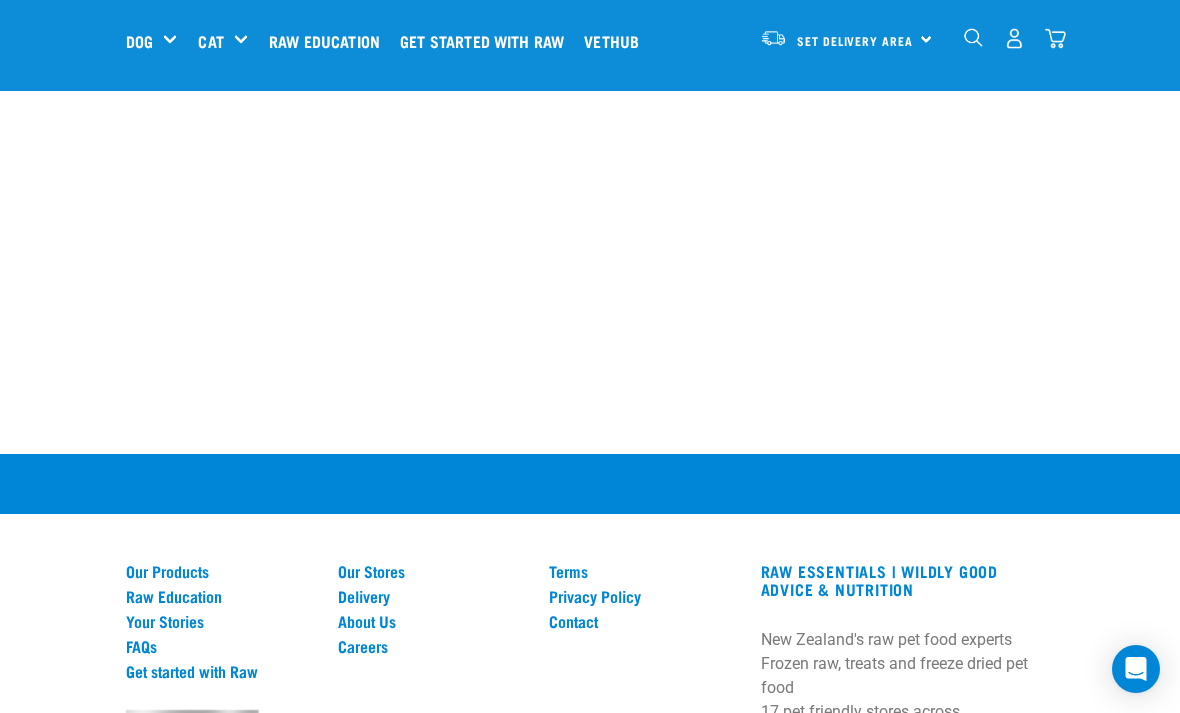 click on "Other Raw Food" at bounding box center [665, -283] 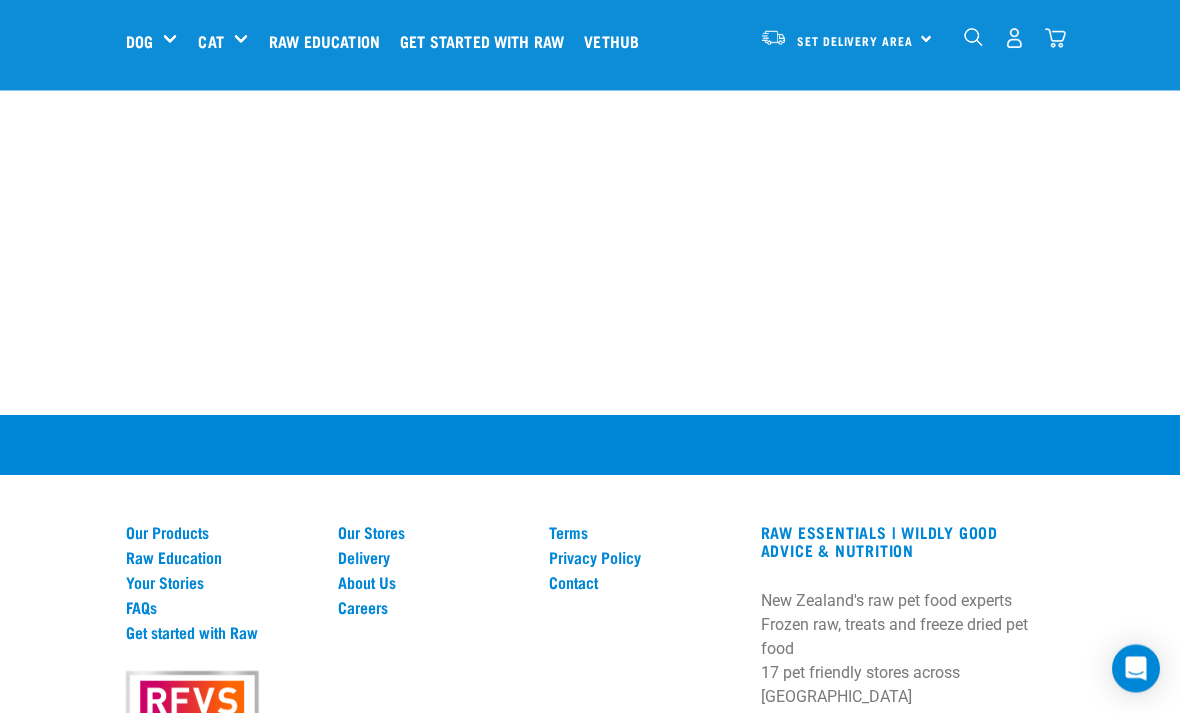 scroll, scrollTop: 2066, scrollLeft: 0, axis: vertical 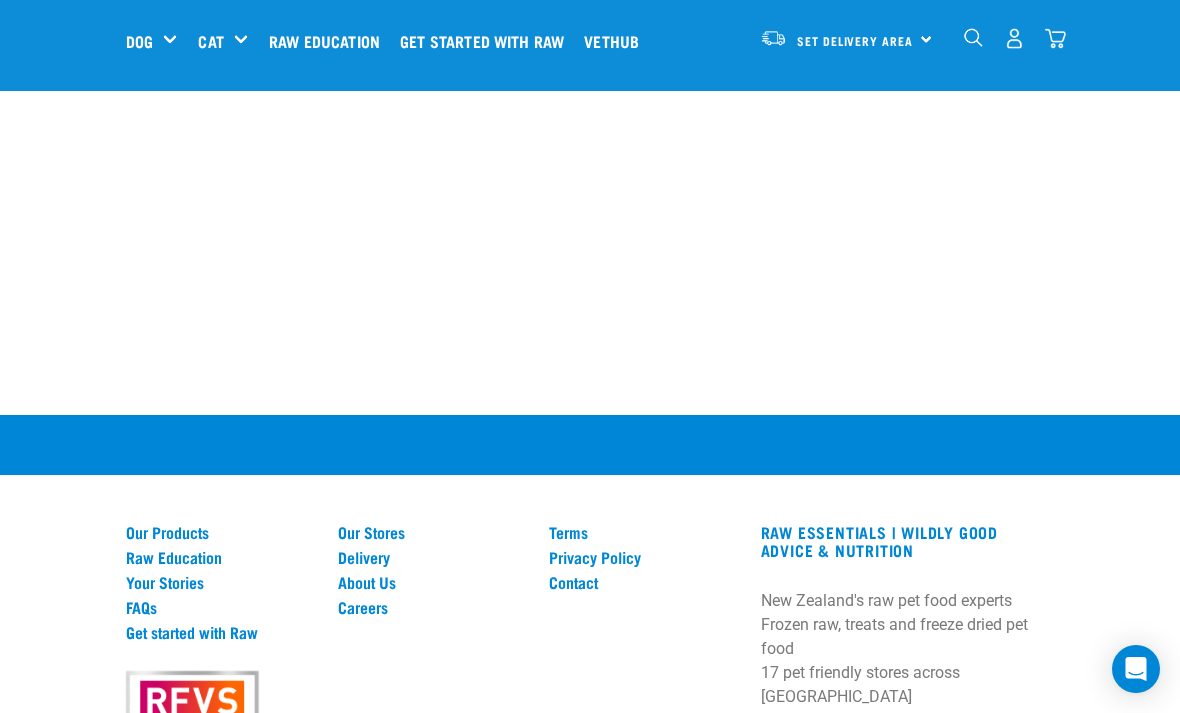click on "Dry Food" at bounding box center (665, -250) 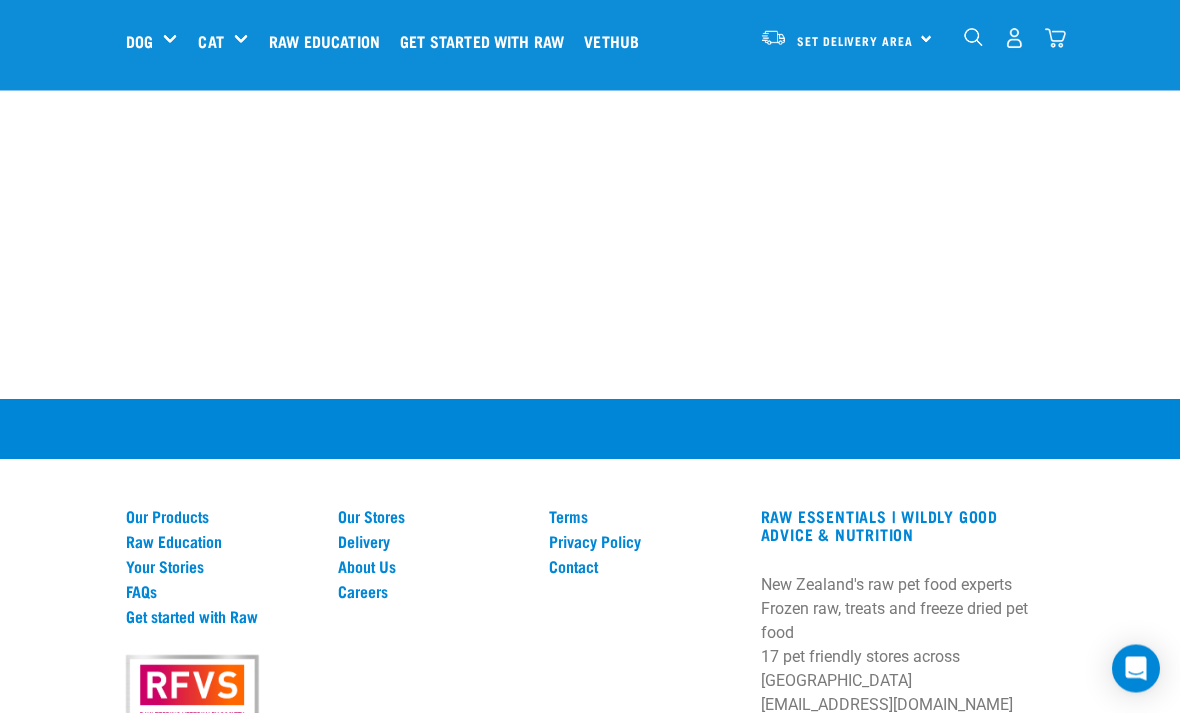 scroll, scrollTop: 2083, scrollLeft: 0, axis: vertical 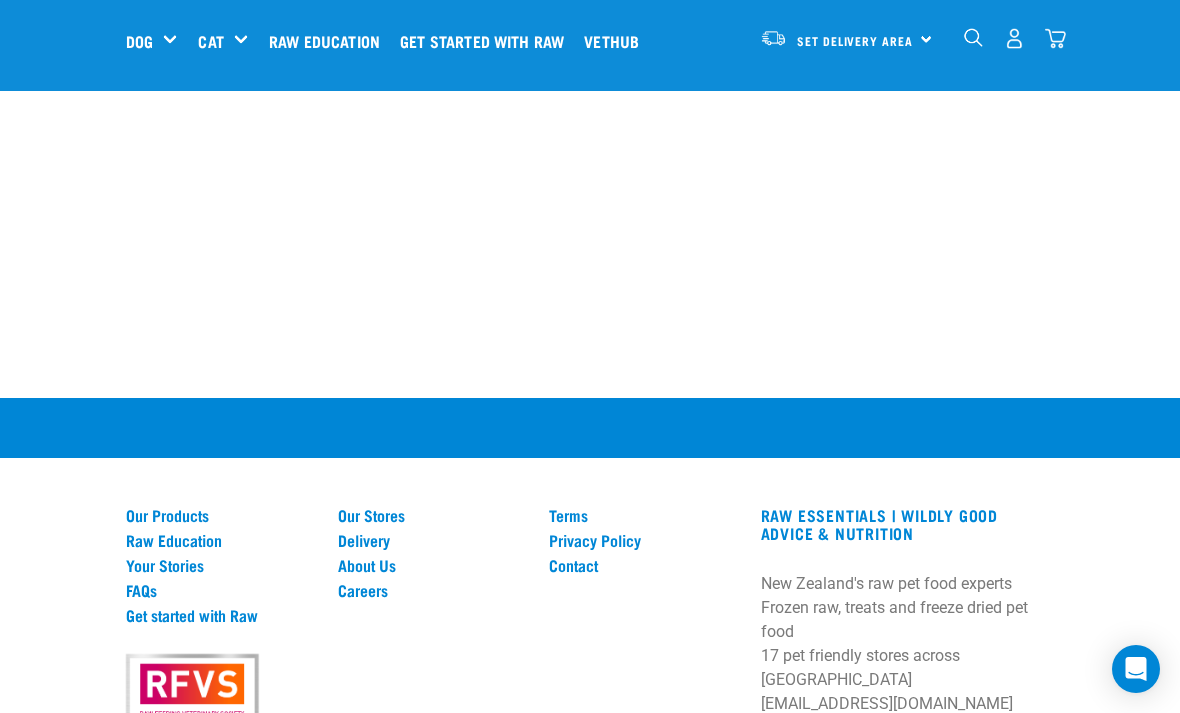 click on "Continue..." at bounding box center (590, -123) 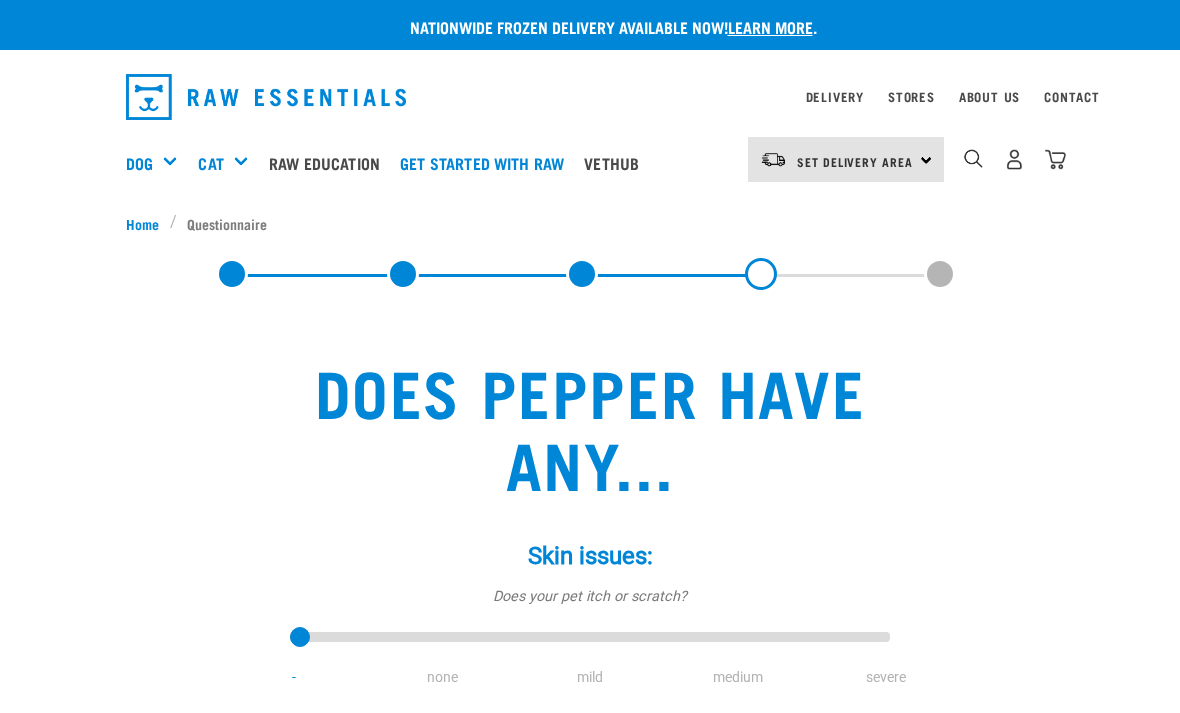scroll, scrollTop: 0, scrollLeft: 0, axis: both 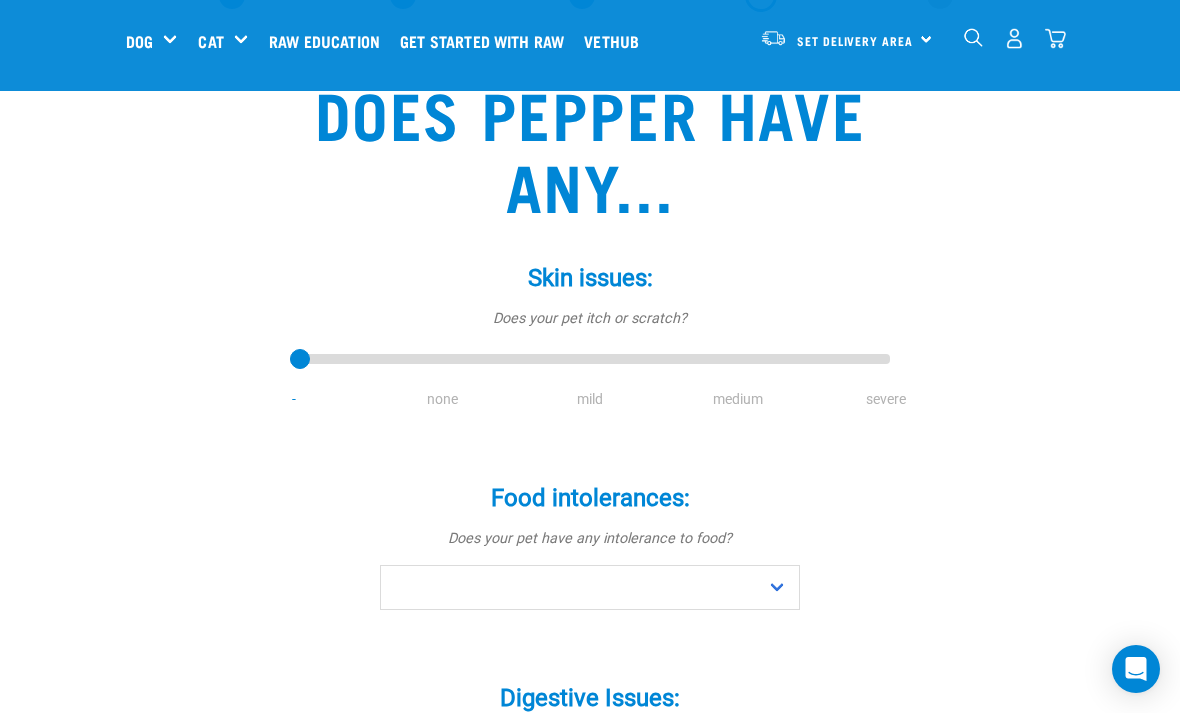 click on "Skin issues: *
Does your pet itch or scratch?
-
none
mild
medium
severe" at bounding box center (590, 338) 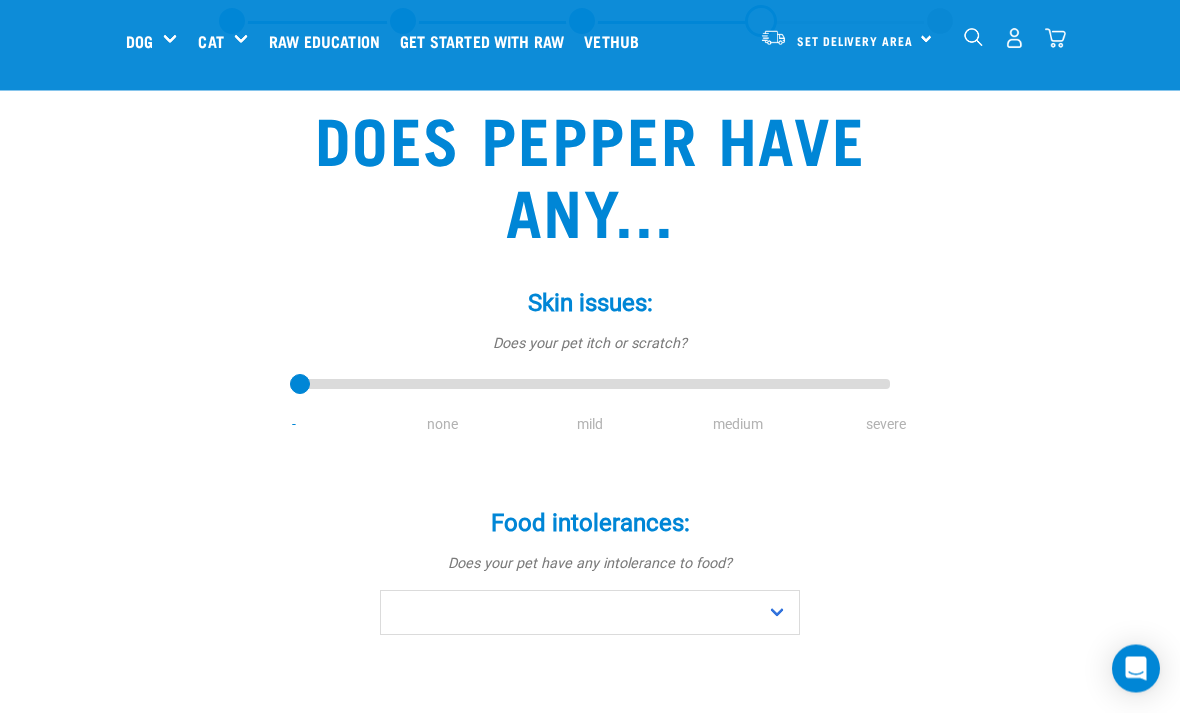 scroll, scrollTop: 100, scrollLeft: 0, axis: vertical 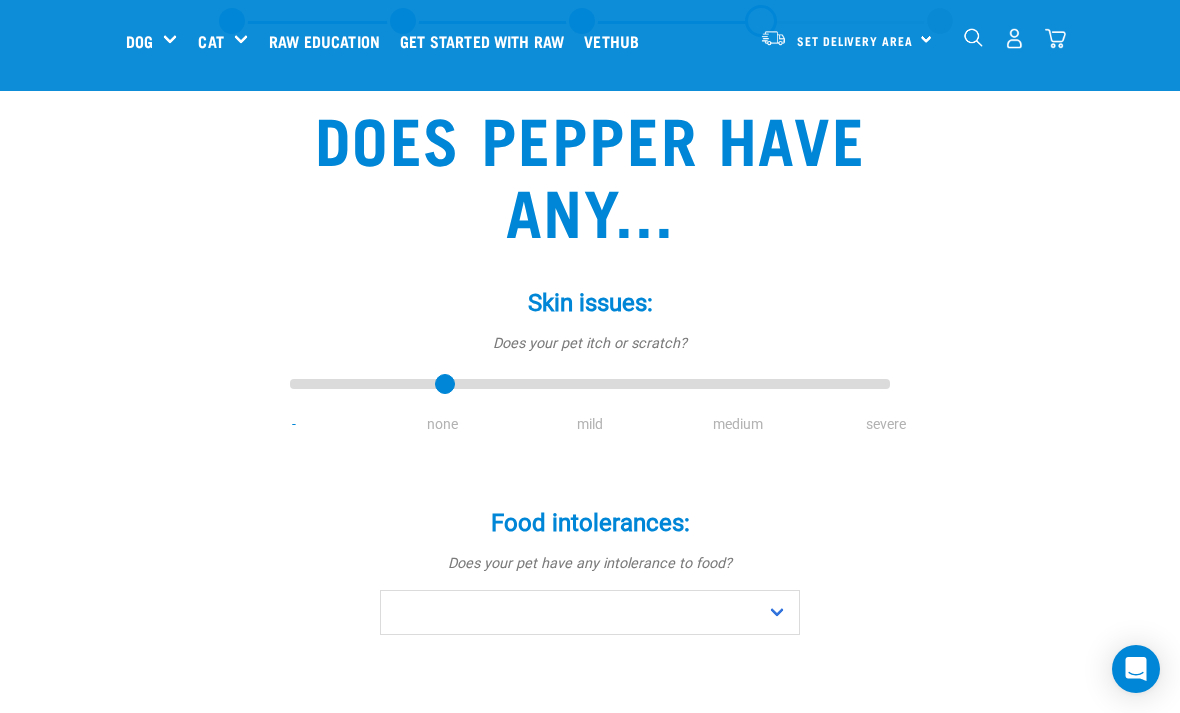 type on "1" 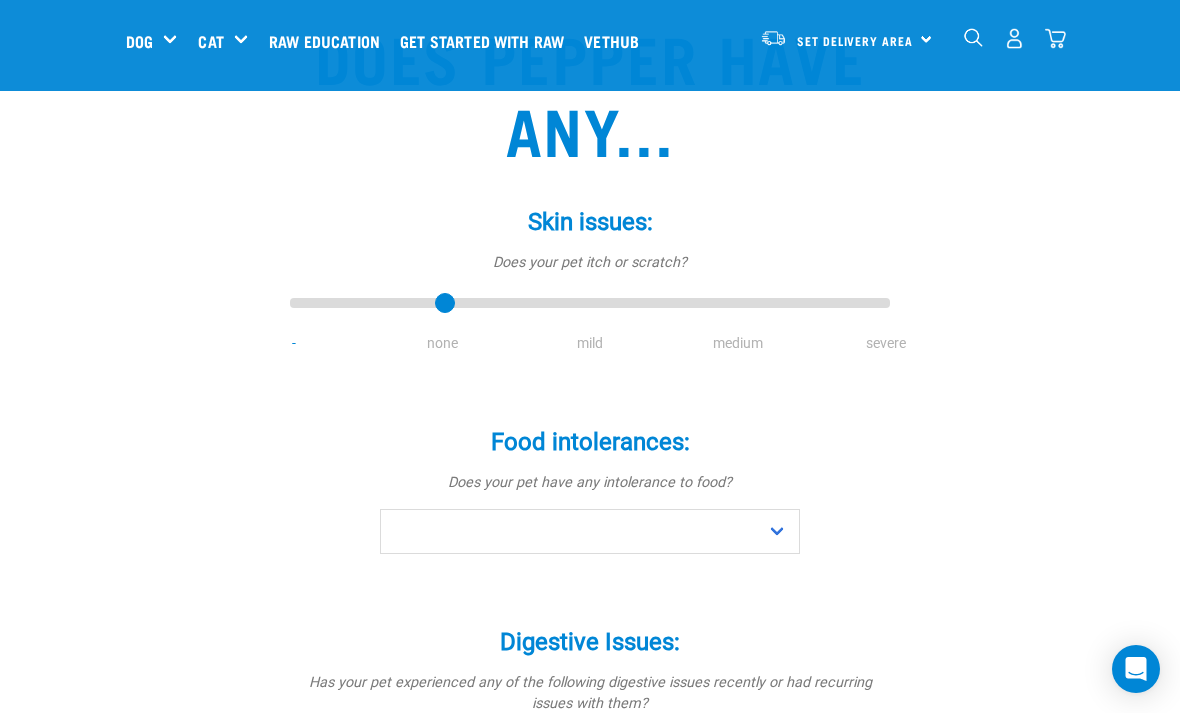 scroll, scrollTop: 189, scrollLeft: 0, axis: vertical 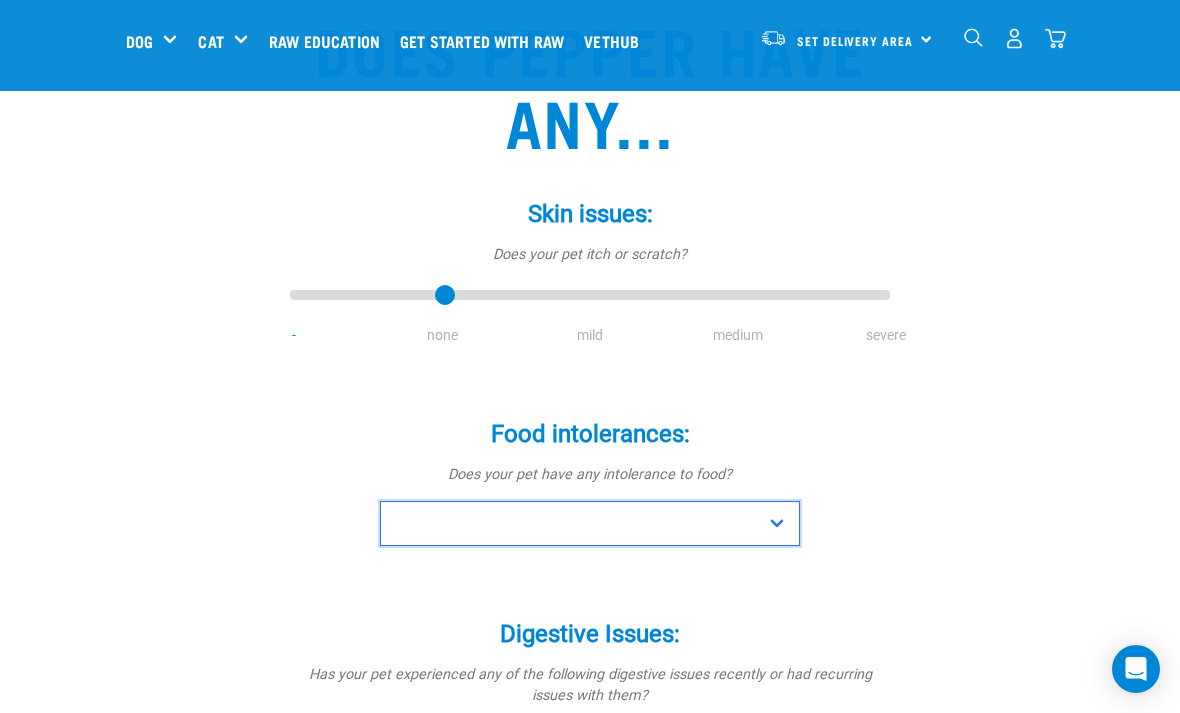 click on "No
Yes" at bounding box center (590, 523) 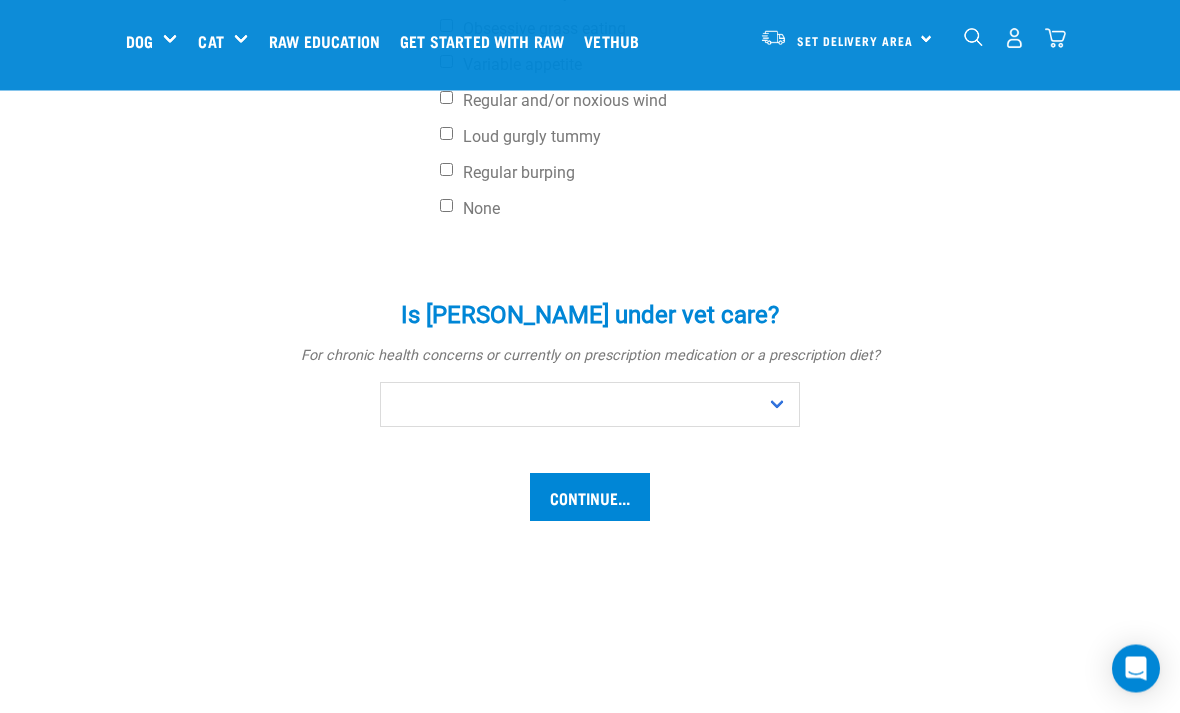 scroll, scrollTop: 1037, scrollLeft: 0, axis: vertical 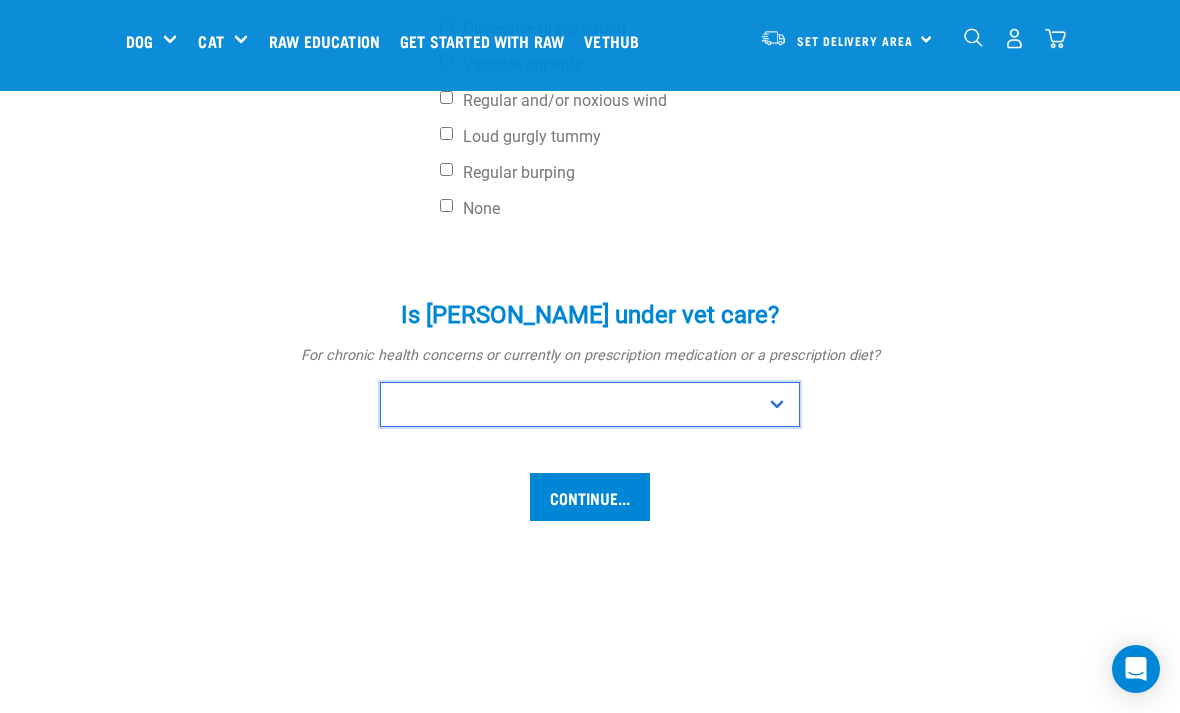 click on "No
Yes" at bounding box center [590, 404] 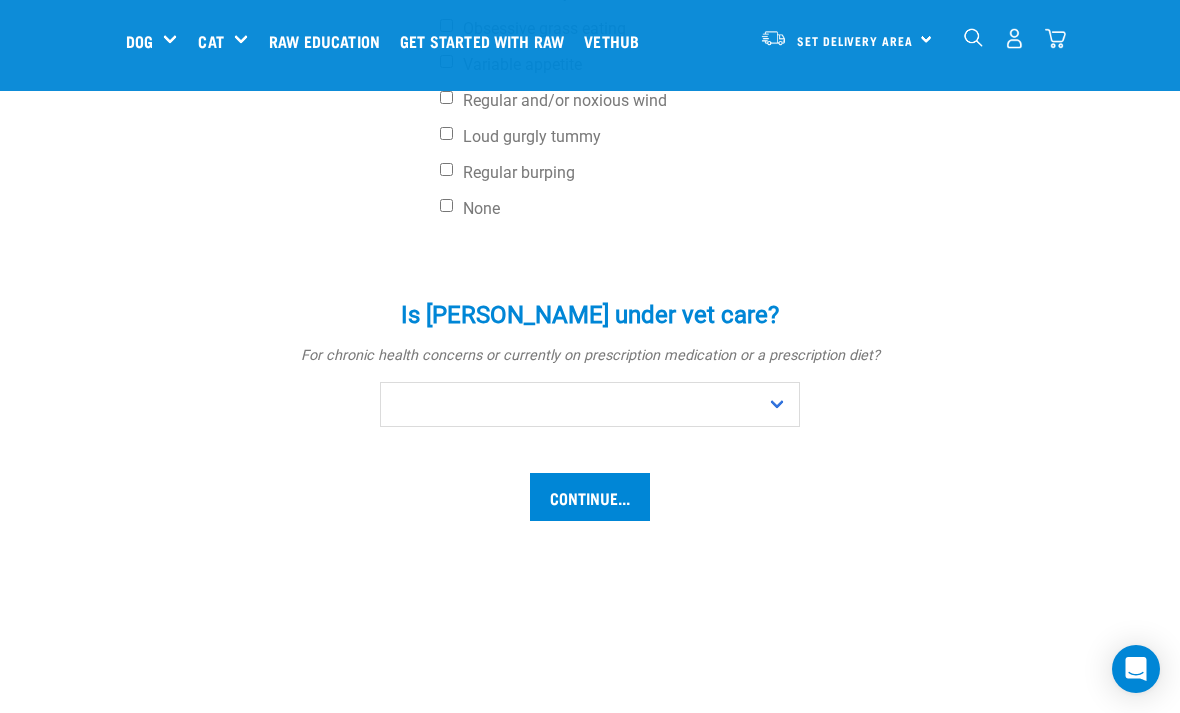 click on "Continue..." at bounding box center [590, 497] 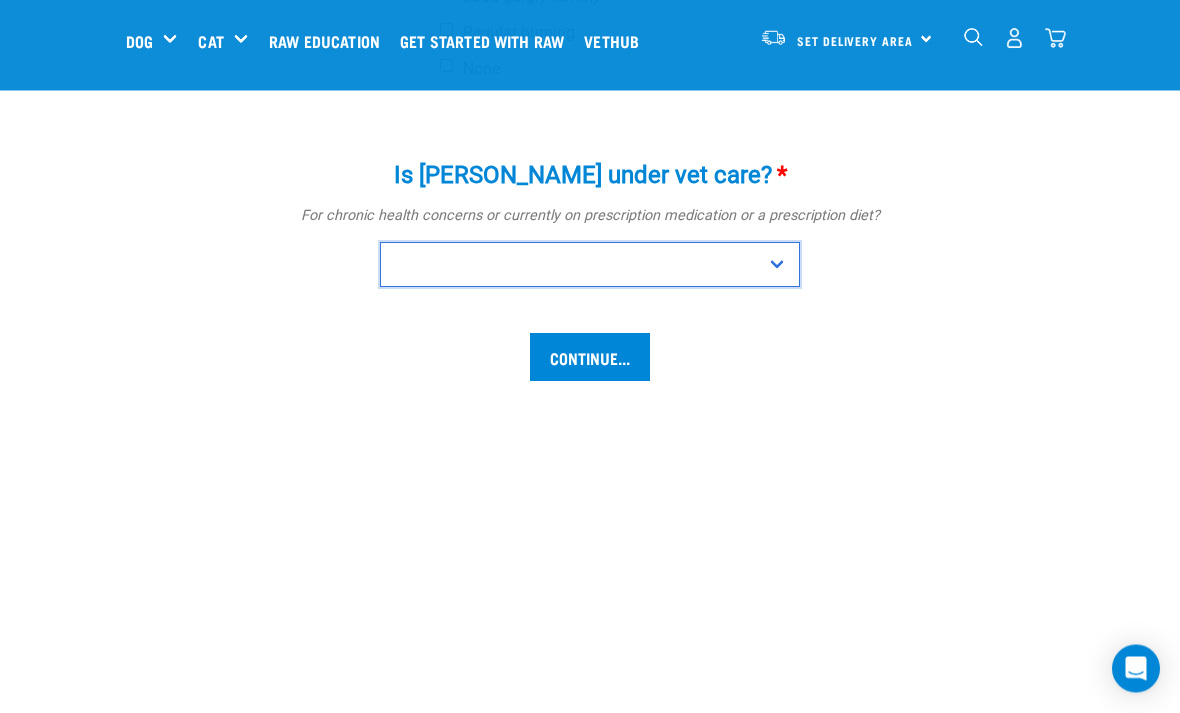 click on "No
Yes" at bounding box center [590, 265] 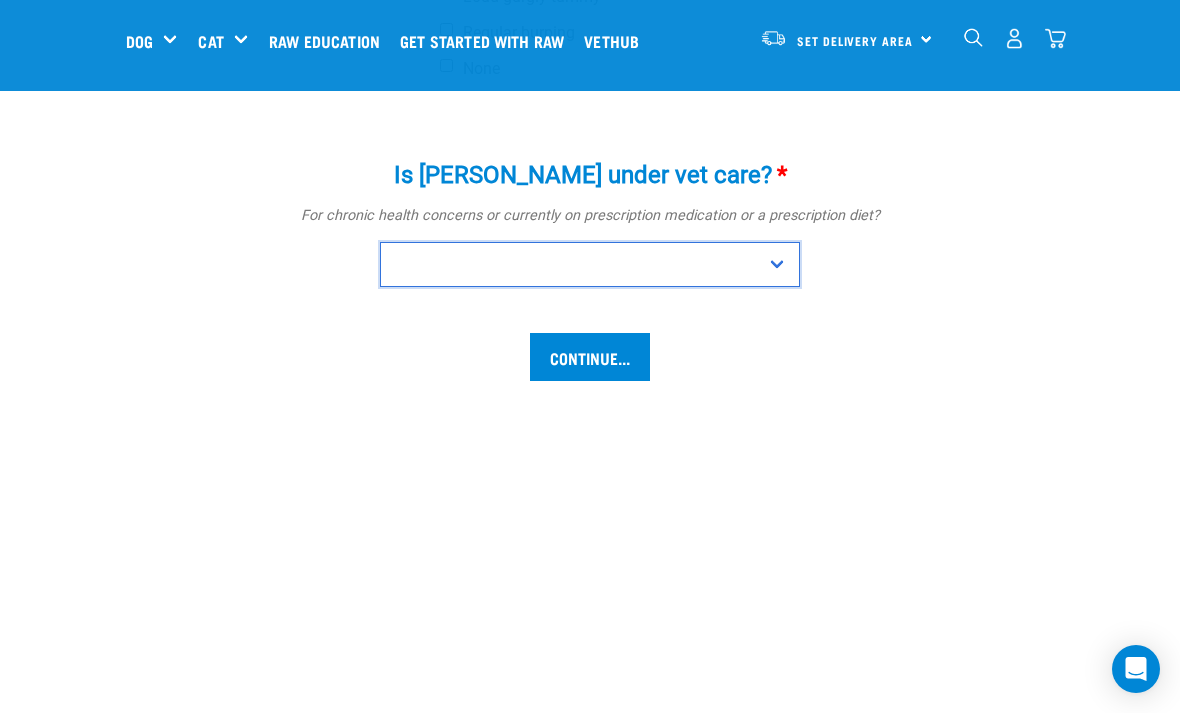 select on "no" 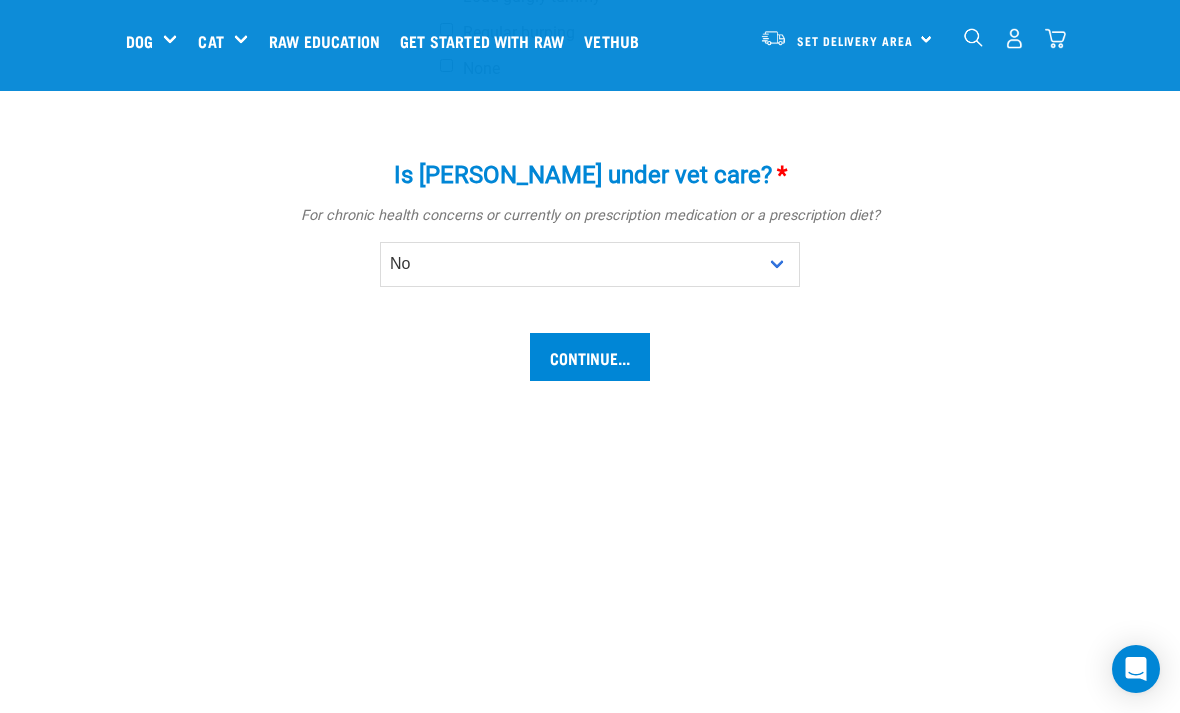 click on "Continue..." at bounding box center [590, 357] 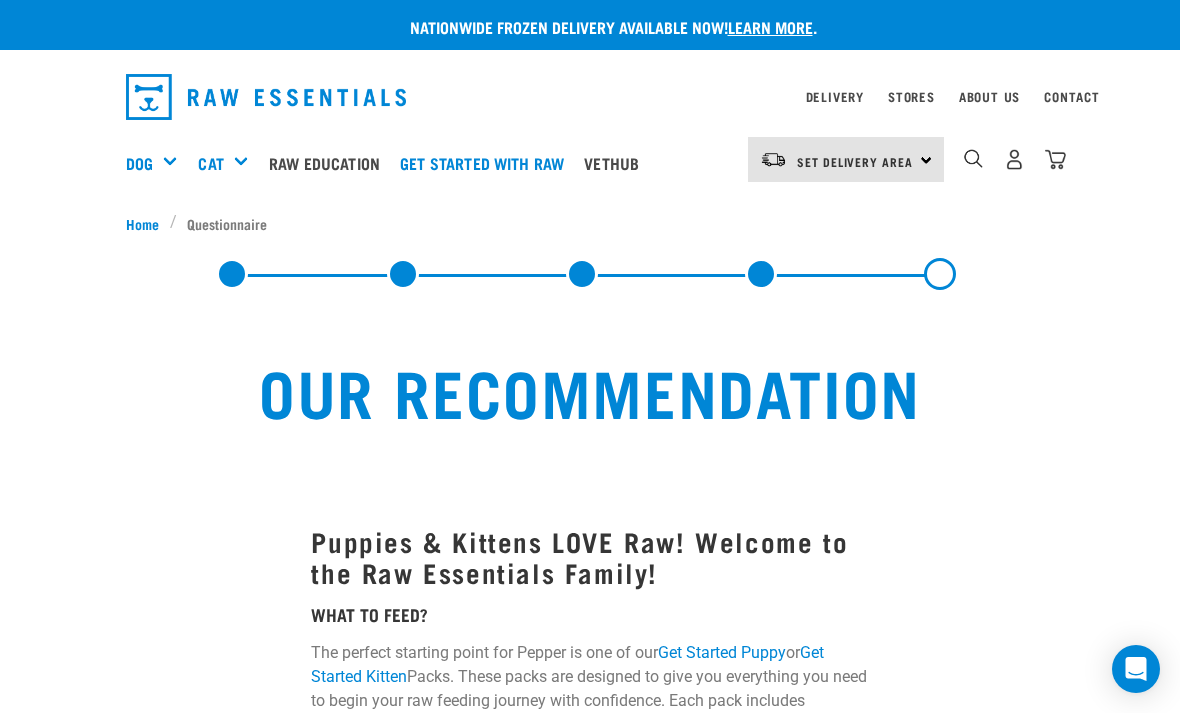 select on "19645" 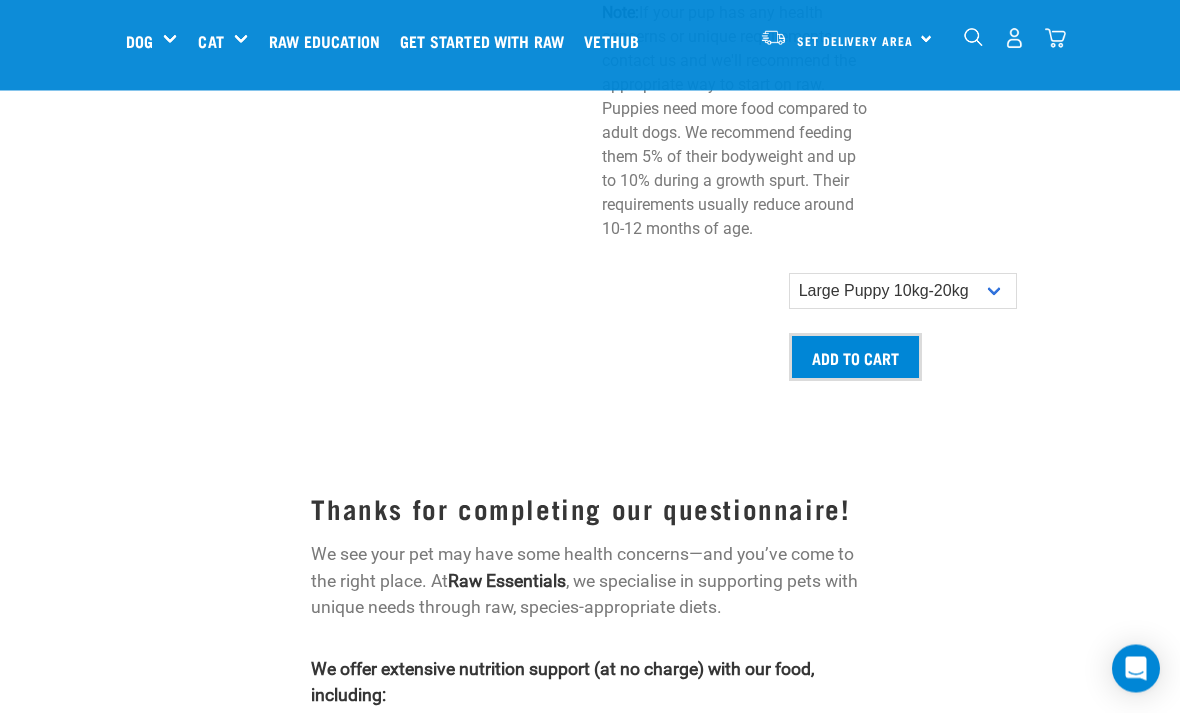 scroll, scrollTop: 2281, scrollLeft: 0, axis: vertical 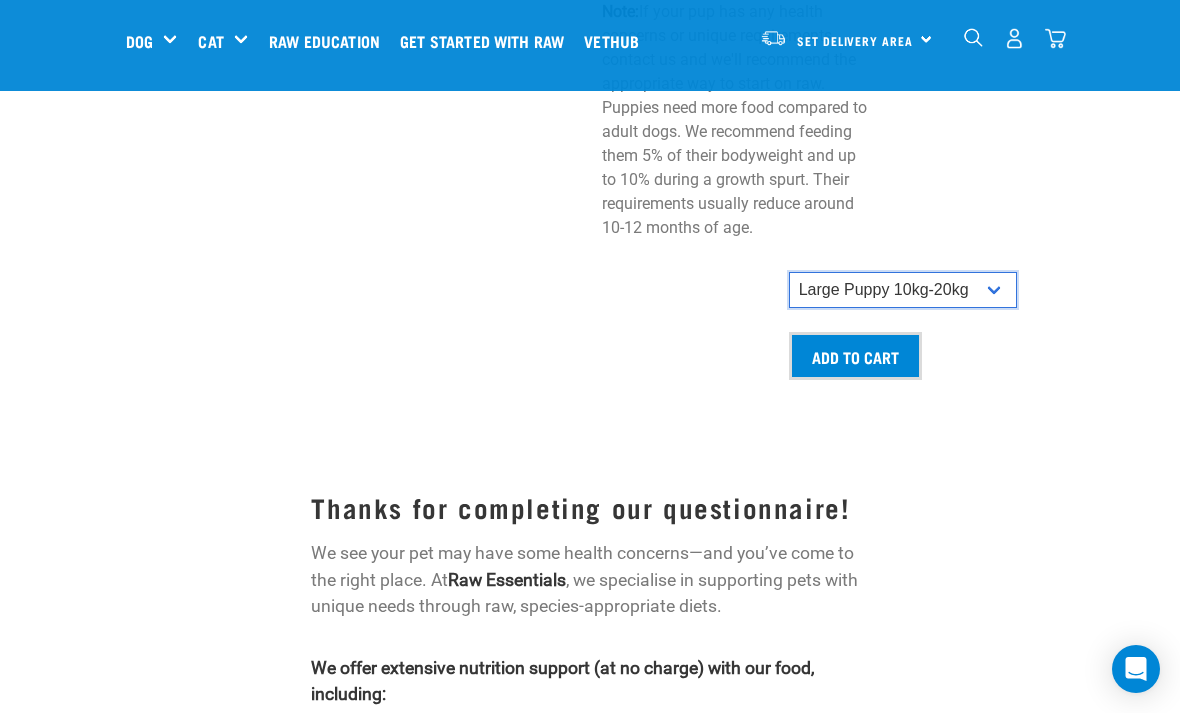 click on "Small Puppy up to 5kg
Medium Puppy 5kg-10kg
Large Puppy 10kg-20kg" at bounding box center (903, 290) 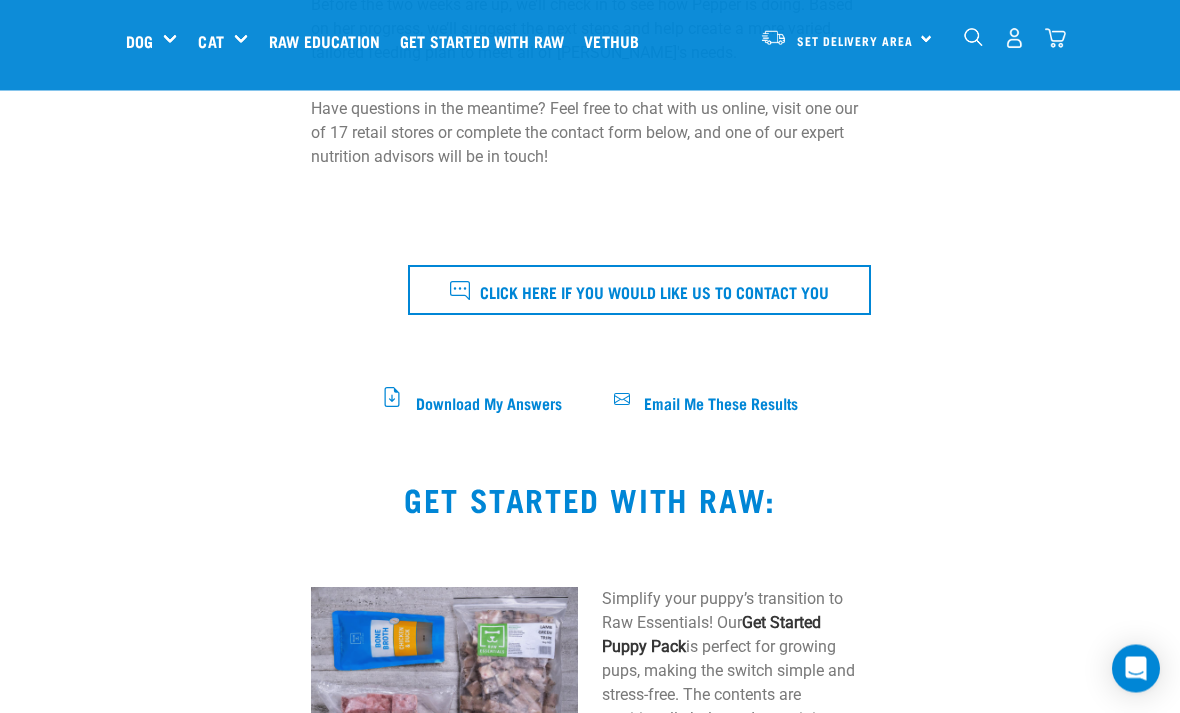 scroll, scrollTop: 844, scrollLeft: 0, axis: vertical 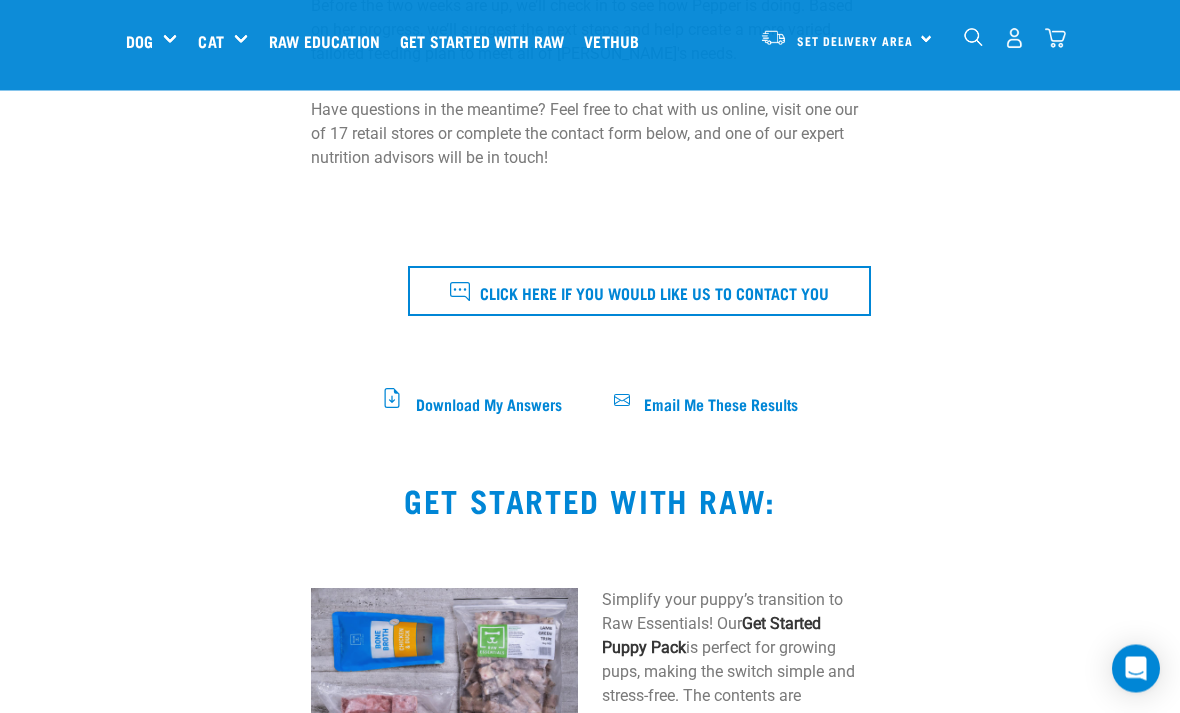 click on "Click here if you would like us to contact you" at bounding box center (654, 293) 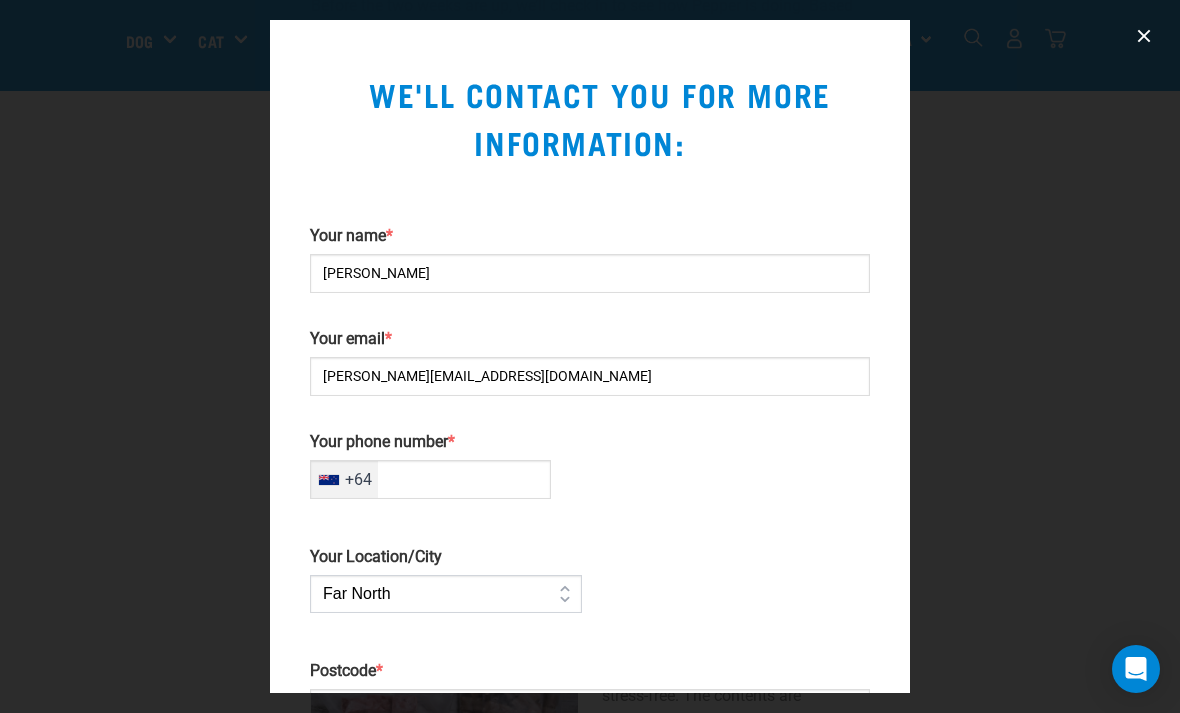 click on "Your phone number  *" at bounding box center (430, 479) 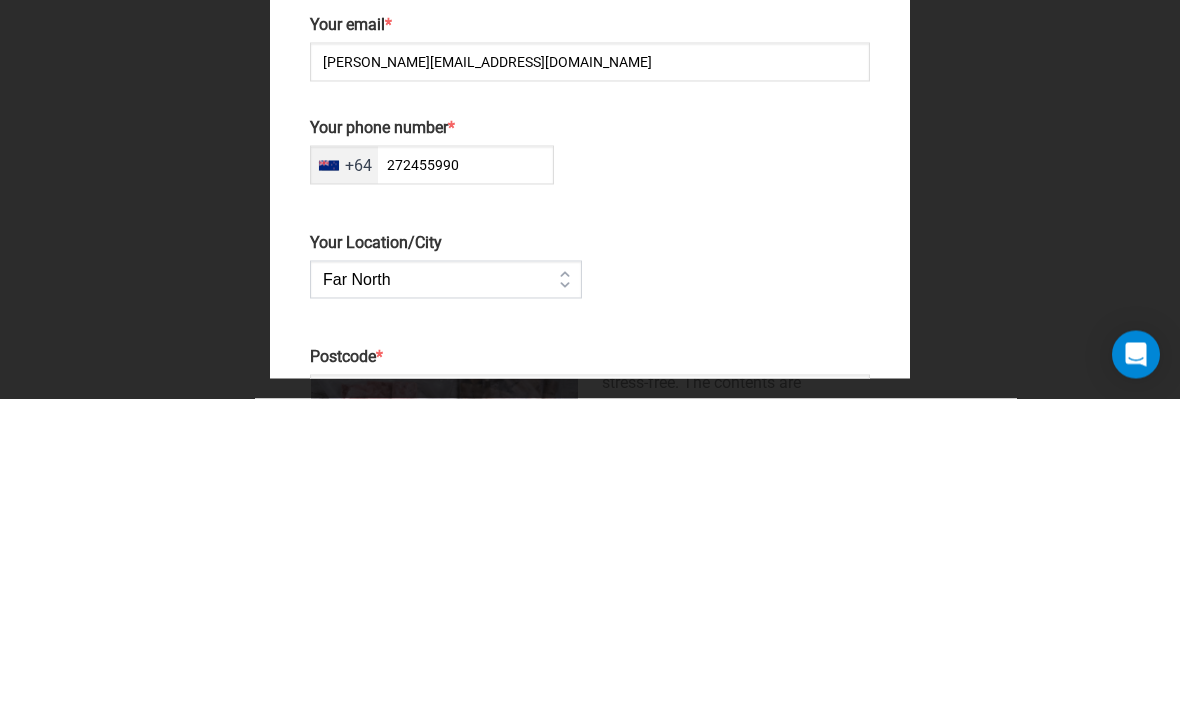 scroll, scrollTop: 1159, scrollLeft: 0, axis: vertical 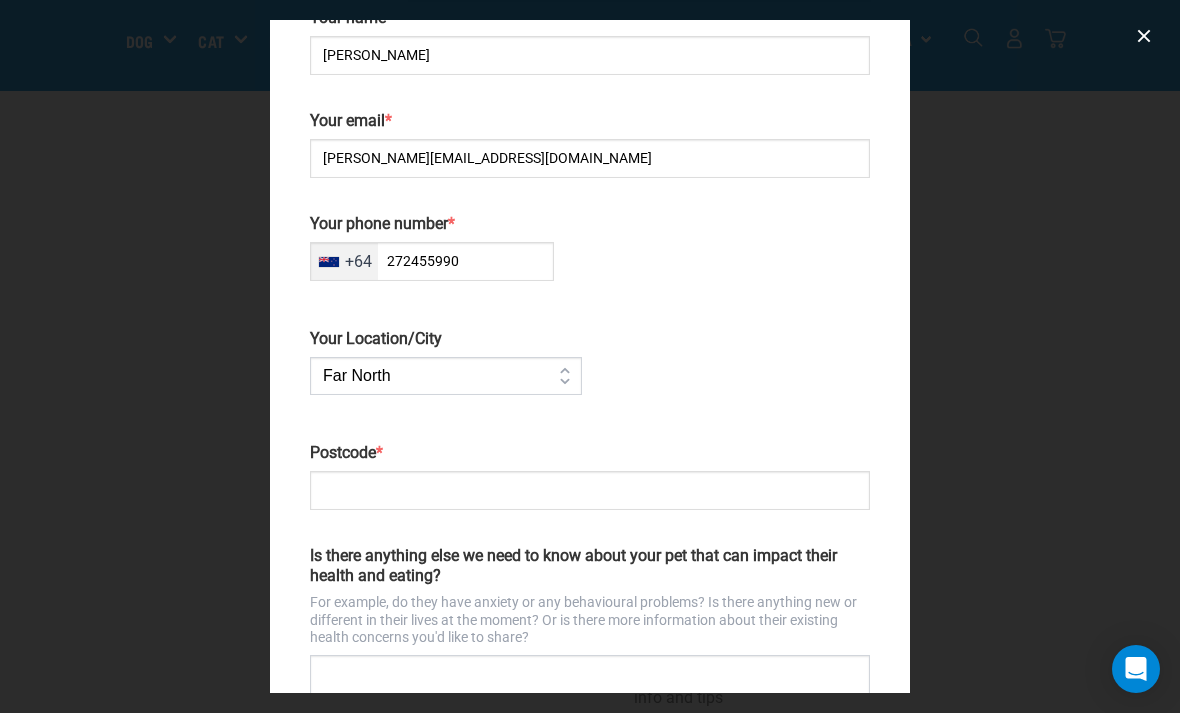 type on "272455990" 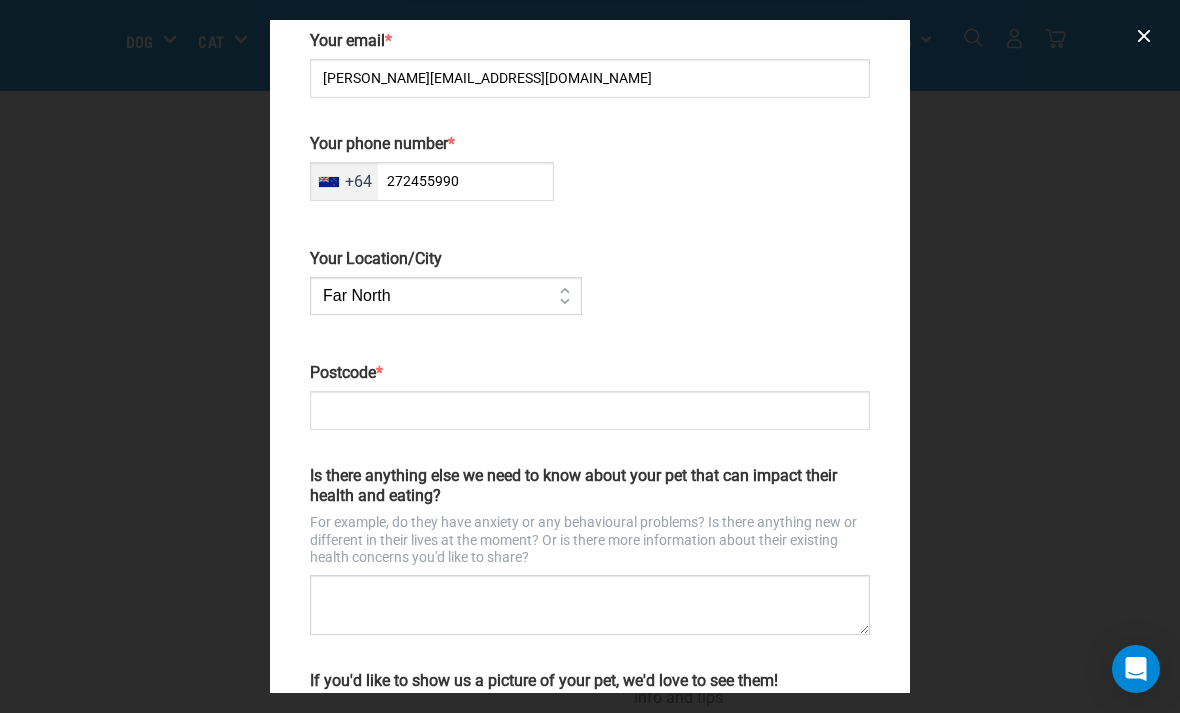 scroll, scrollTop: 300, scrollLeft: 0, axis: vertical 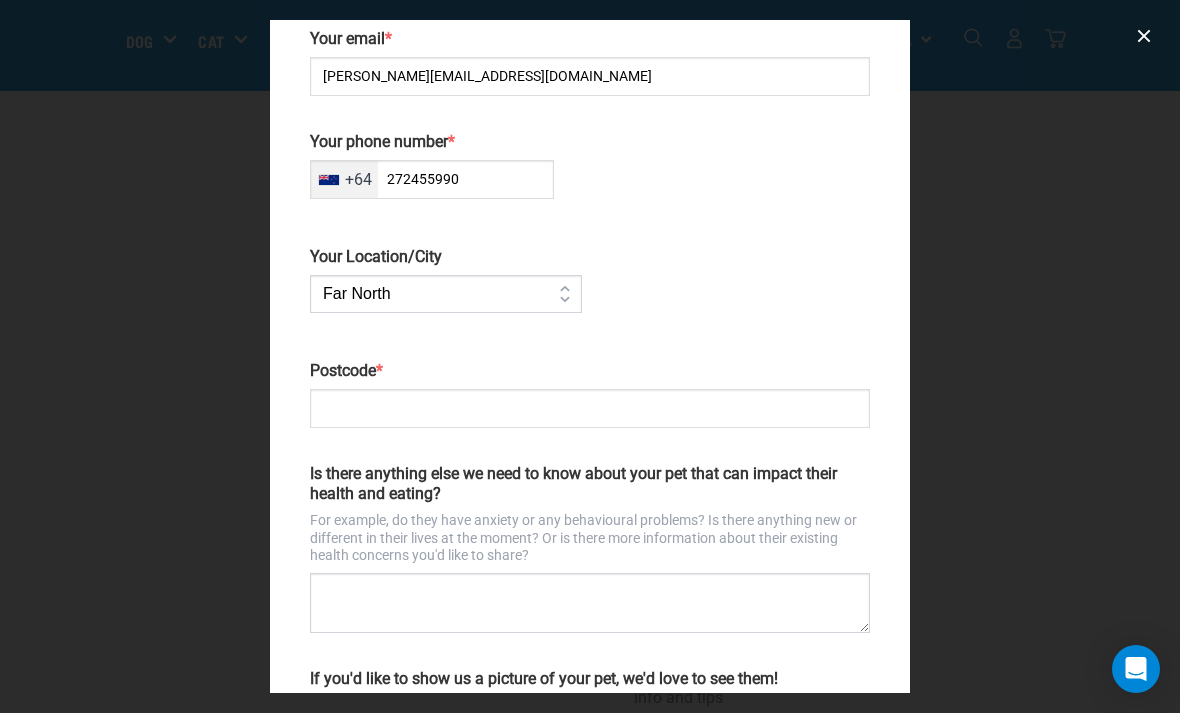 click on "Postcode  *" at bounding box center (590, 408) 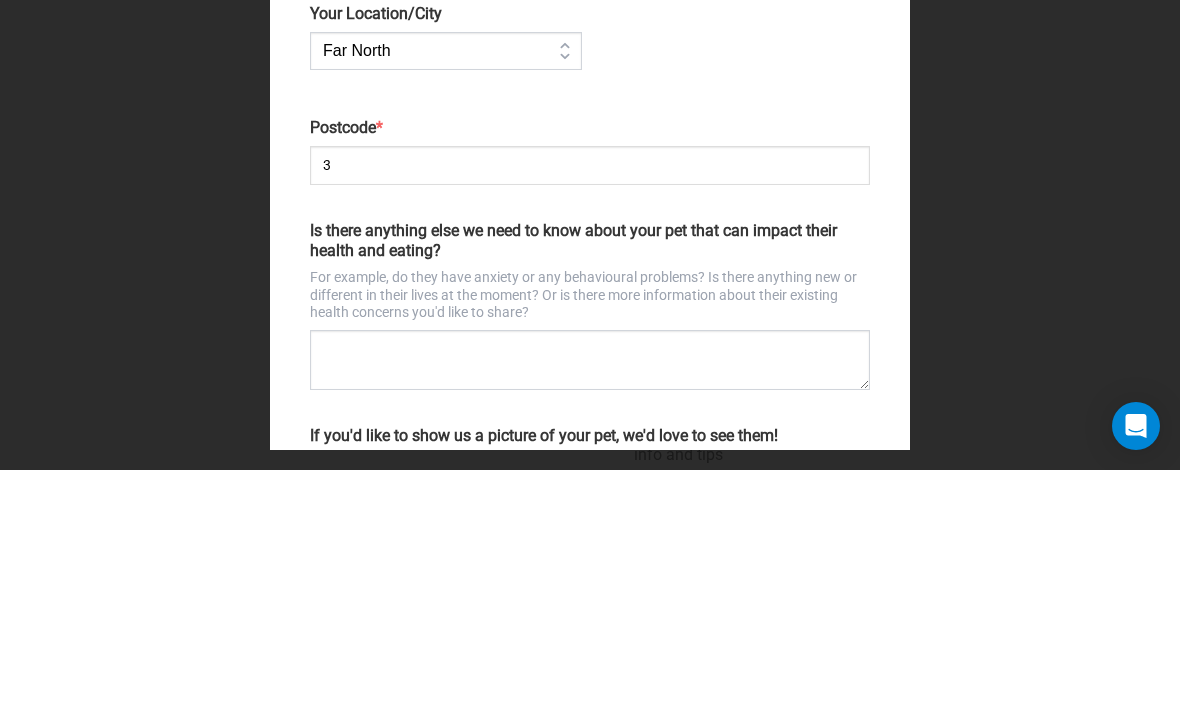 type on "33" 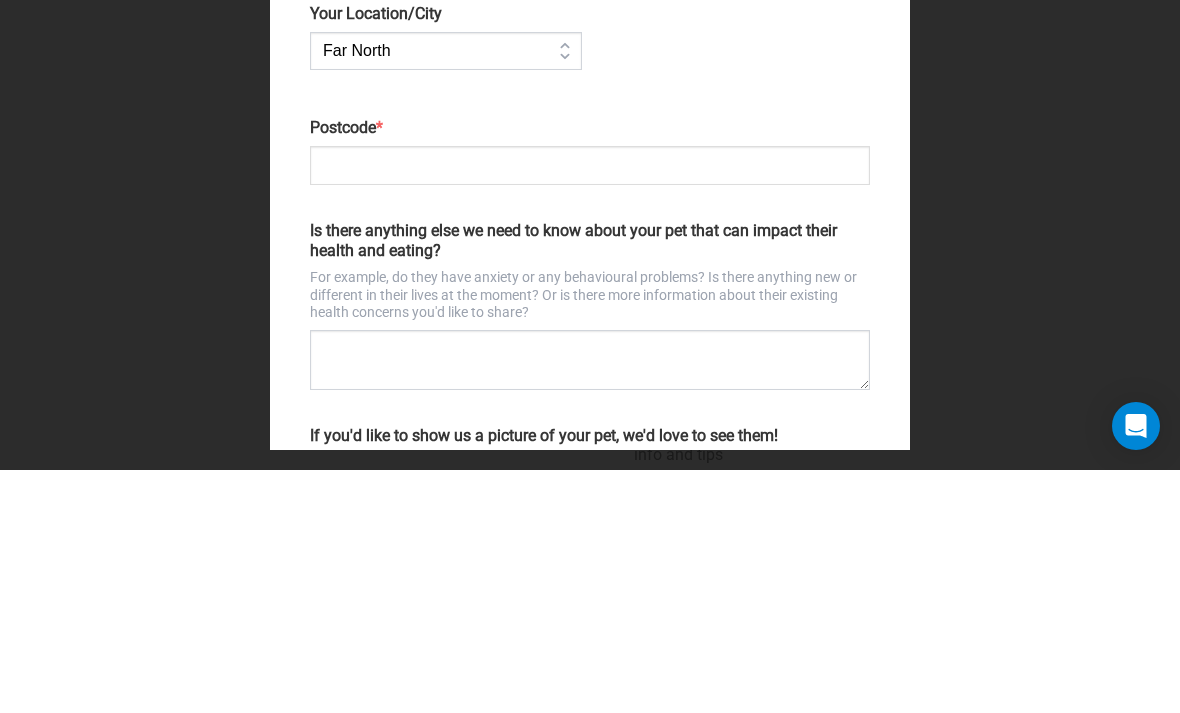 type on "3300" 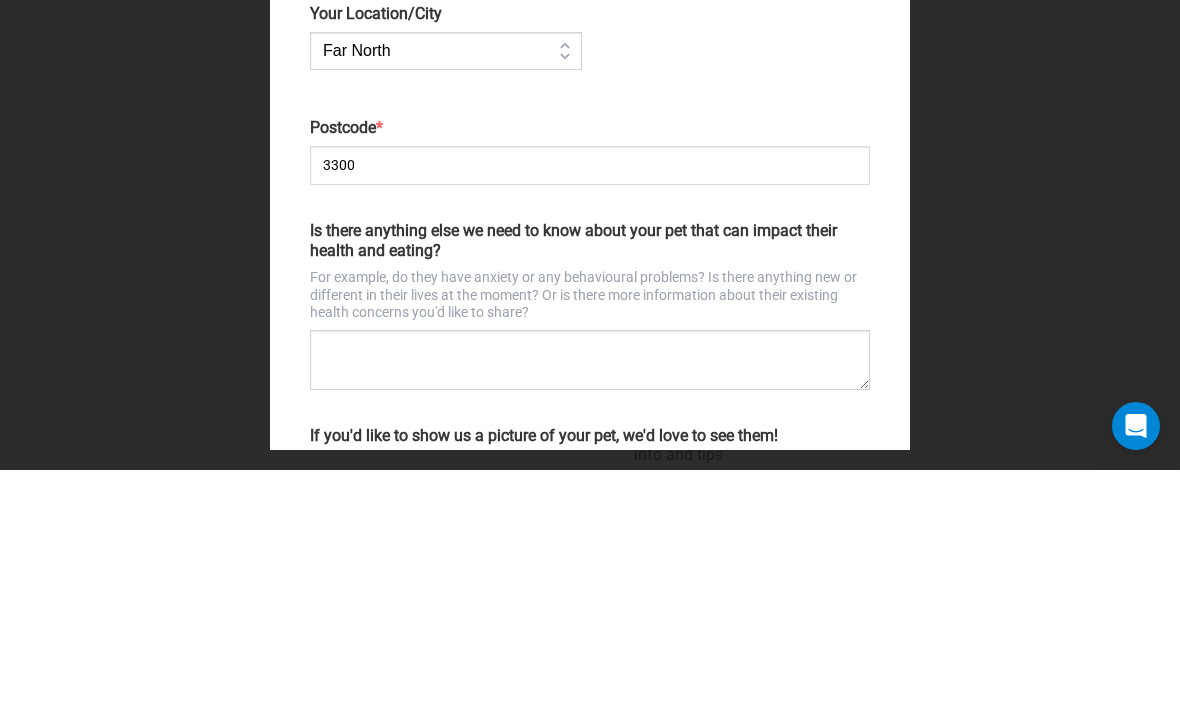 scroll, scrollTop: 1402, scrollLeft: 0, axis: vertical 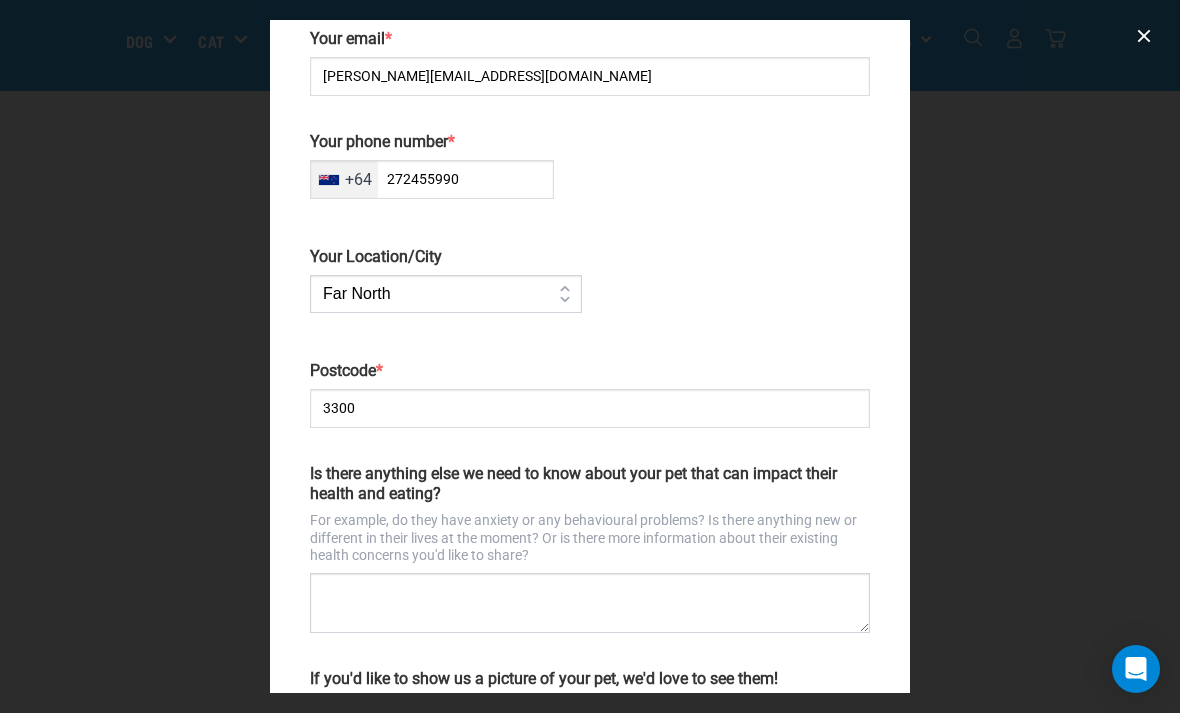 click at bounding box center [590, 356] 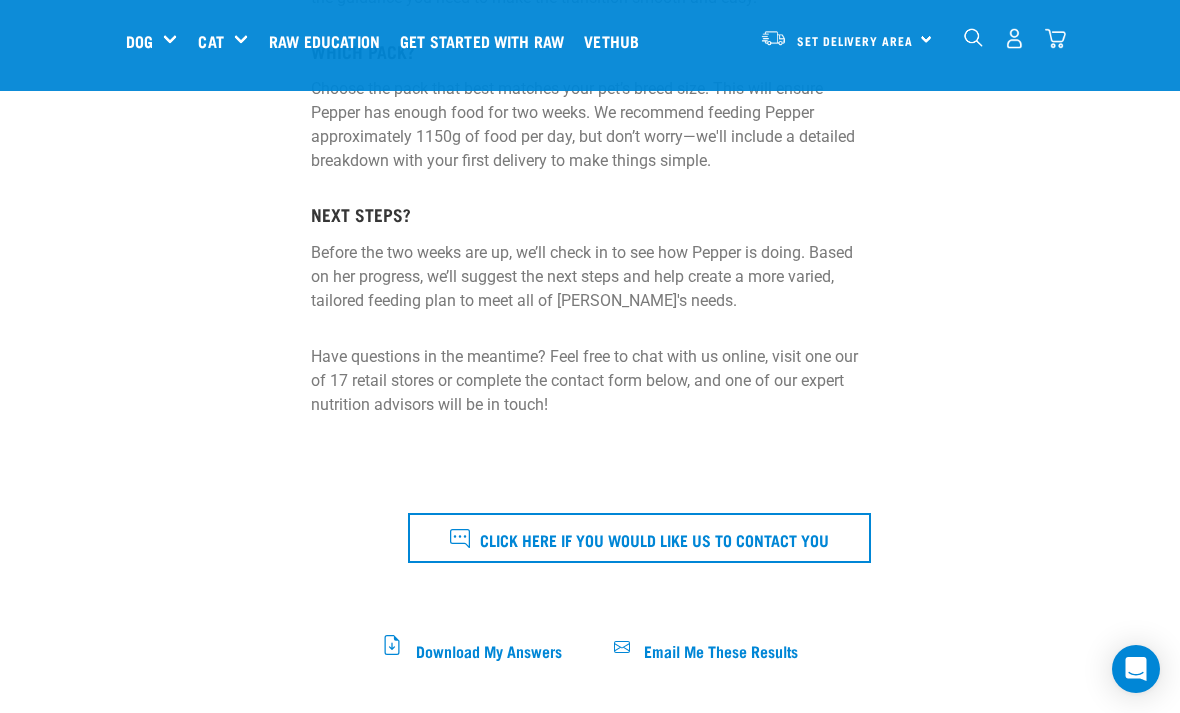 scroll, scrollTop: 597, scrollLeft: 0, axis: vertical 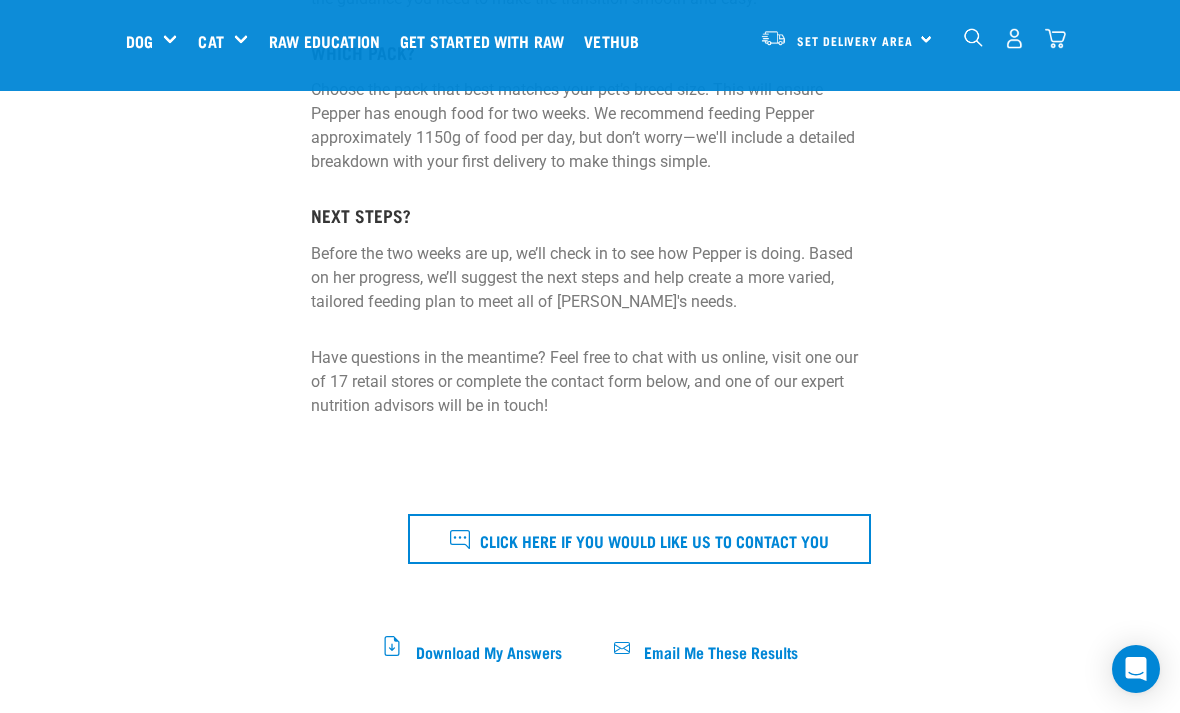 click on "Click here if you would like us to contact you" at bounding box center [639, 539] 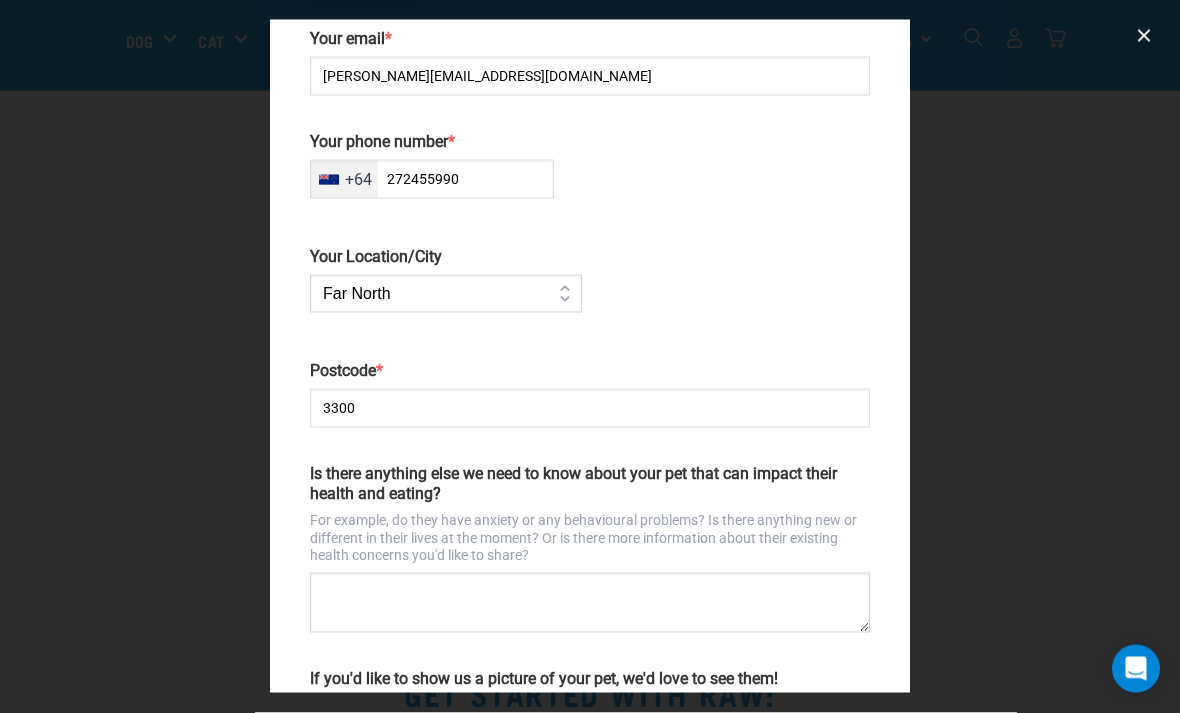 scroll, scrollTop: 654, scrollLeft: 0, axis: vertical 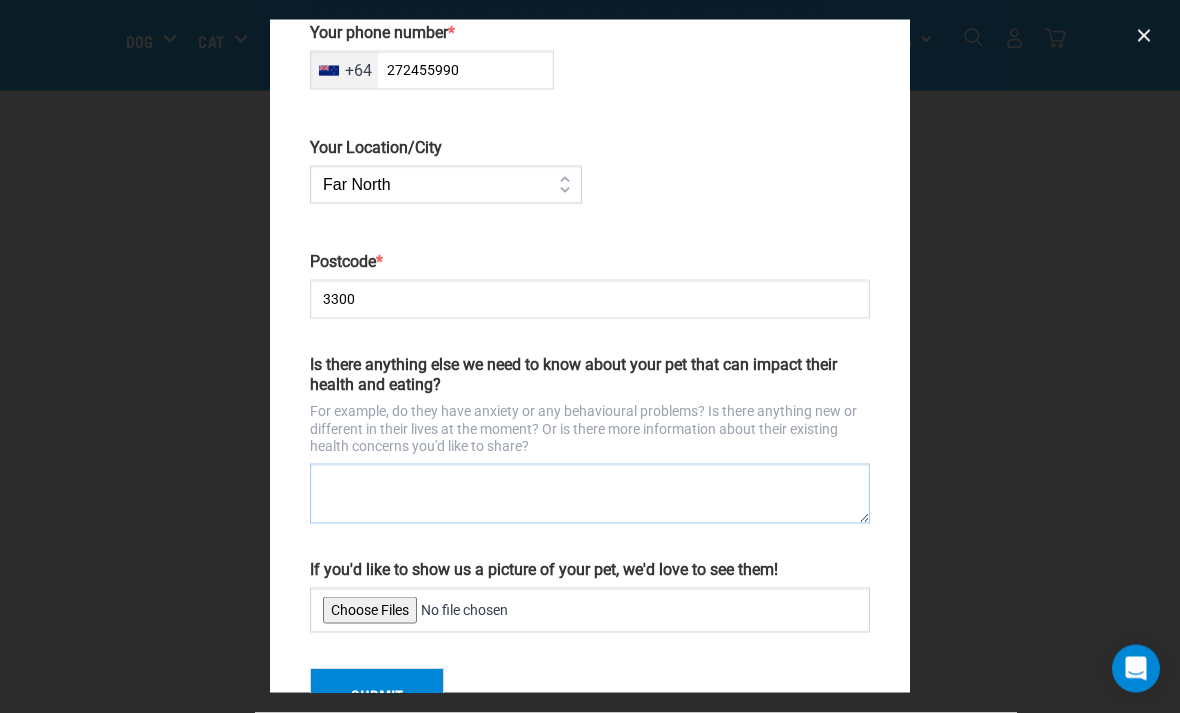 click on "Is there anything else we need to know about your pet that can impact their health and eating?" at bounding box center [590, 494] 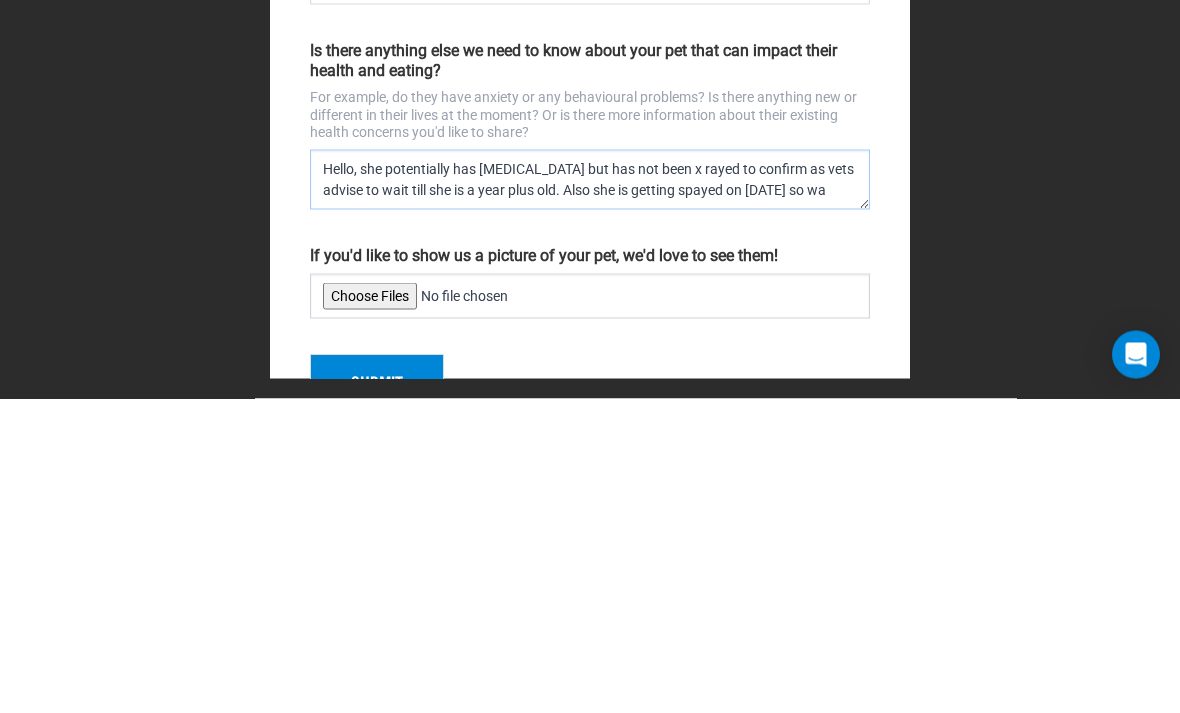 scroll, scrollTop: 12, scrollLeft: 0, axis: vertical 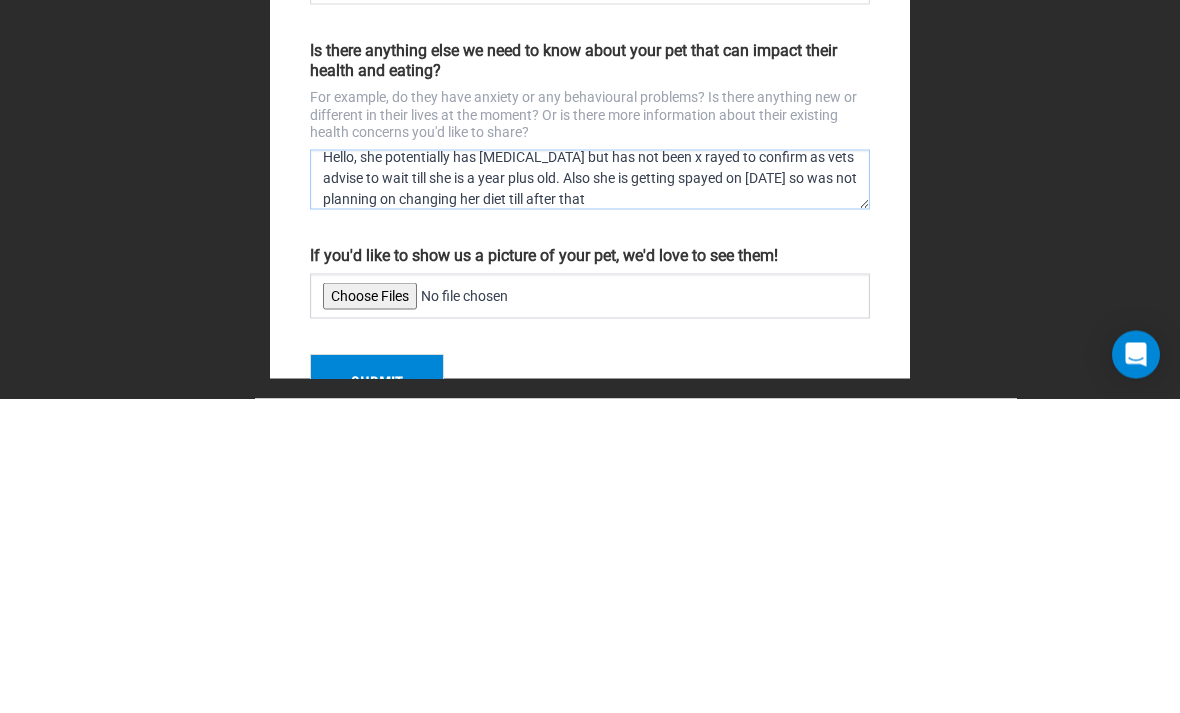 click on "Hello, she potentially has [MEDICAL_DATA] but has not been x rayed to confirm as vets advise to wait till she is a year plus old. Also she is getting spayed on [DATE] so was not planning on changing her diet till after that" at bounding box center (590, 494) 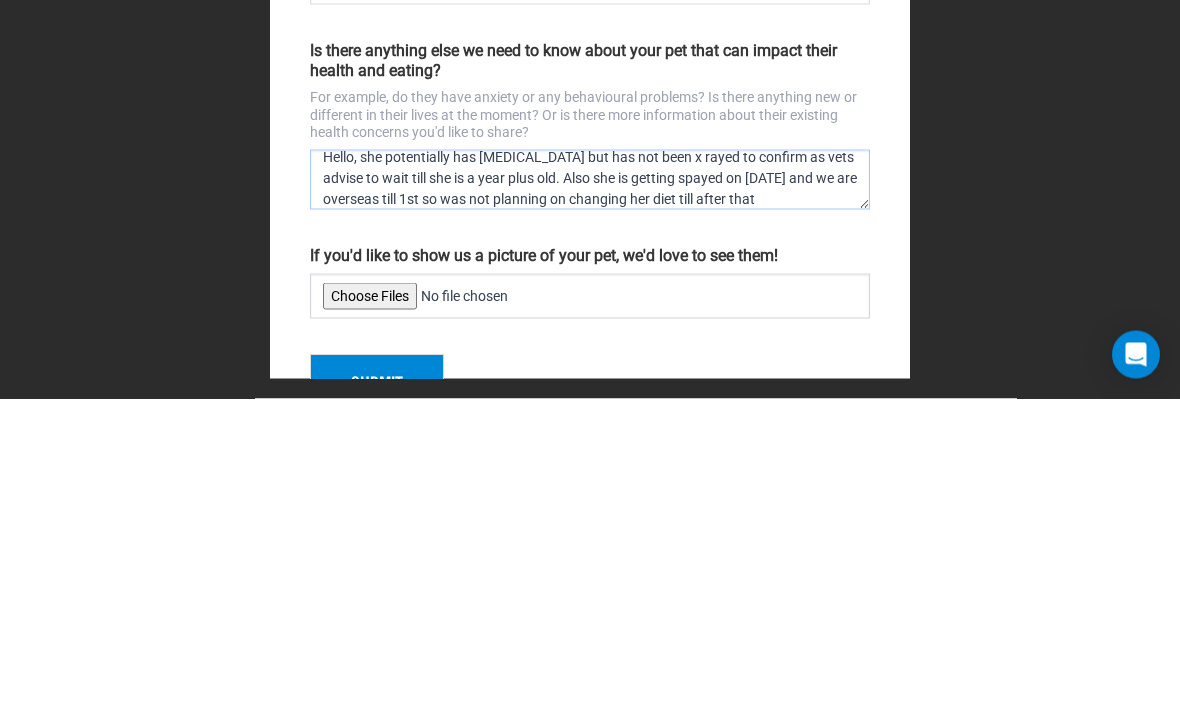 click on "Hello, she potentially has [MEDICAL_DATA] but has not been x rayed to confirm as vets advise to wait till she is a year plus old. Also she is getting spayed on [DATE] and we are overseas till 1st so was not planning on changing her diet till after that" at bounding box center (590, 494) 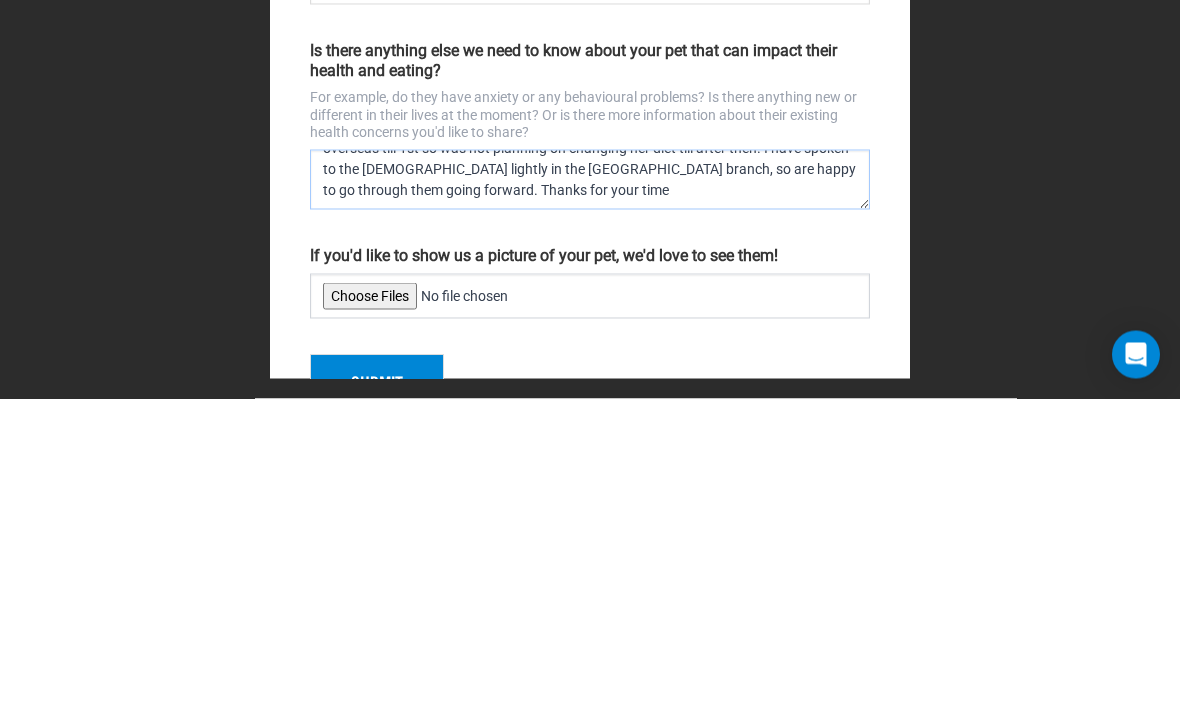 scroll, scrollTop: 63, scrollLeft: 0, axis: vertical 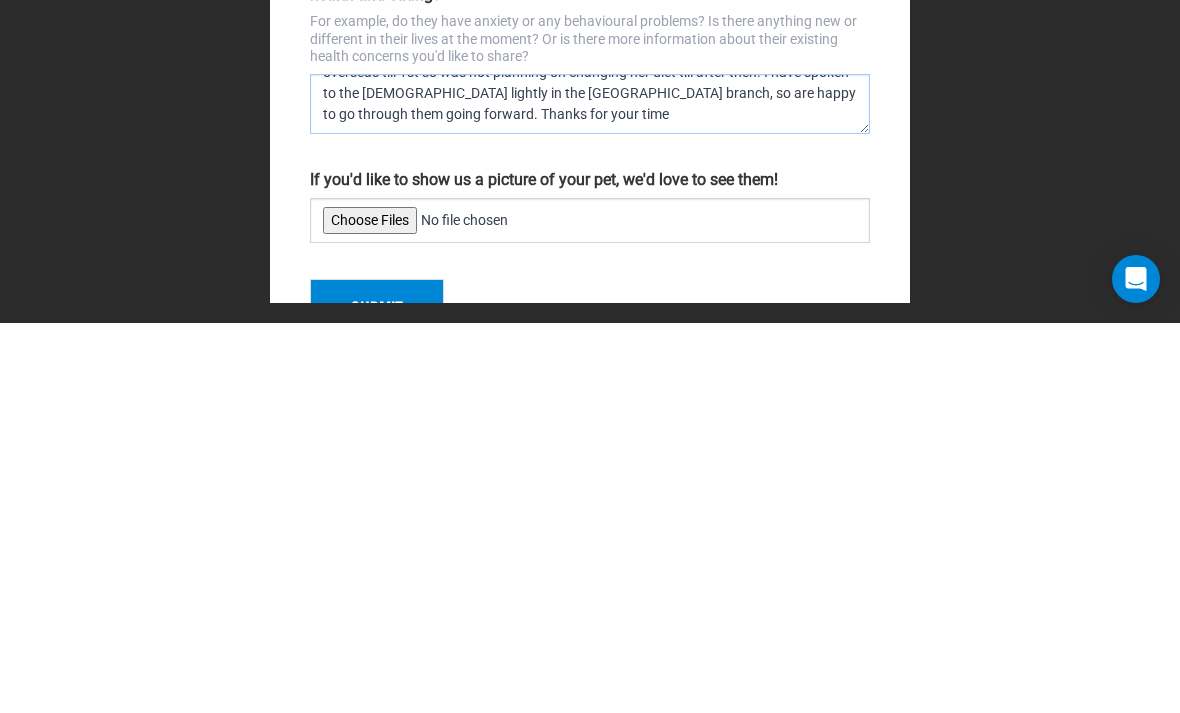 type on "Hello, she potentially has [MEDICAL_DATA] but has not been x rayed to confirm as vets advise to wait till she is a year plus old. Also she is getting spayed on [DATE] and we are overseas till 1st so was not planning on changing her diet till after then. I have spoken to the [DEMOGRAPHIC_DATA] lightly in the [GEOGRAPHIC_DATA] branch, so are happy to go through them going forward. Thanks for your time" 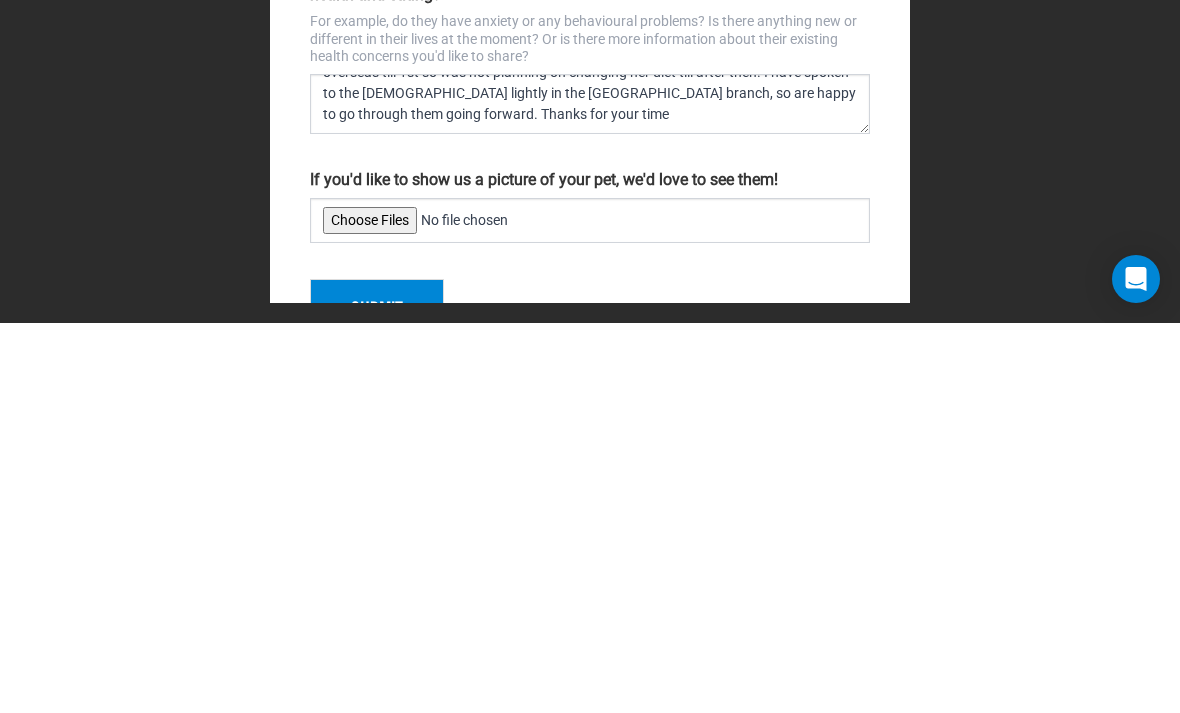 click on "If you'd like to show us a picture of your pet, we'd love to see them!" at bounding box center [590, 610] 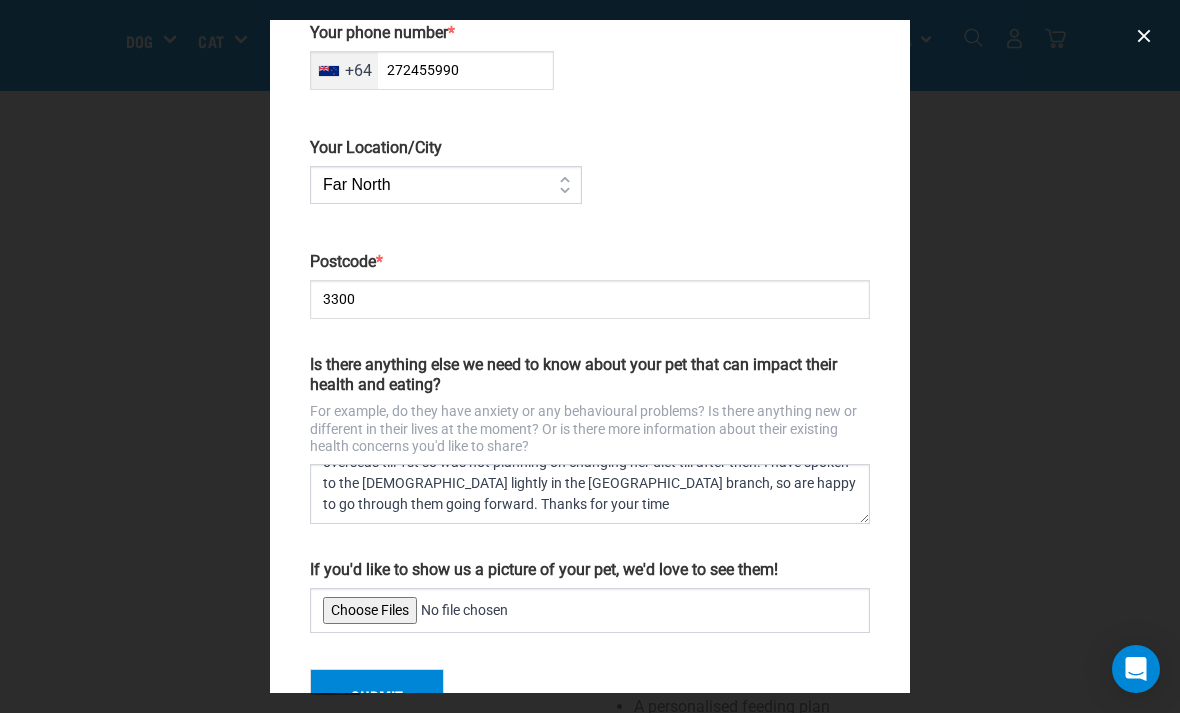 type on "C:\fakepath\IMG_1285.jpeg" 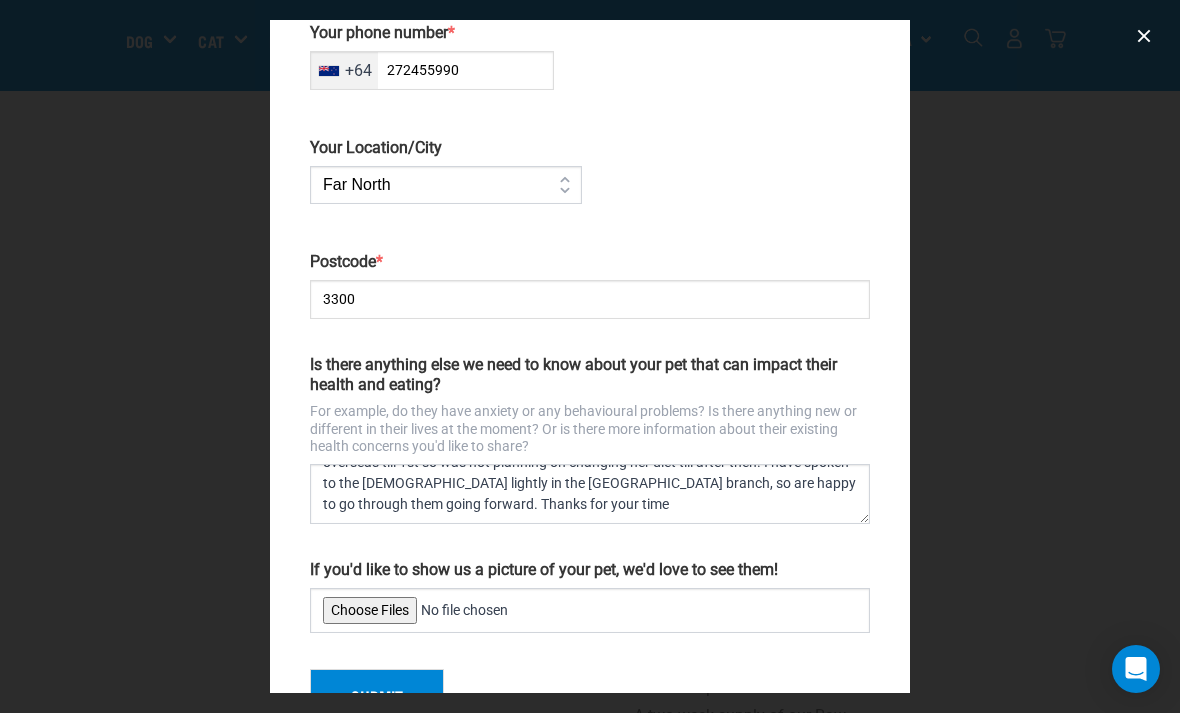 scroll, scrollTop: 1195, scrollLeft: 0, axis: vertical 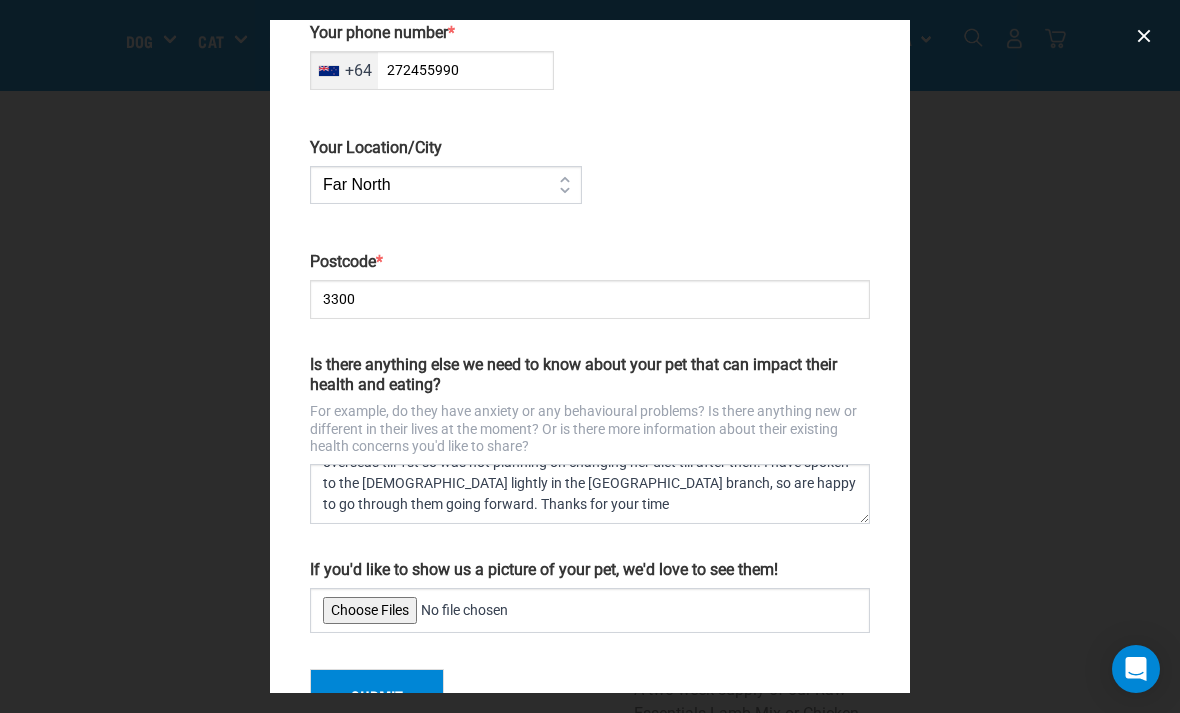 click on "Submit" at bounding box center [377, 695] 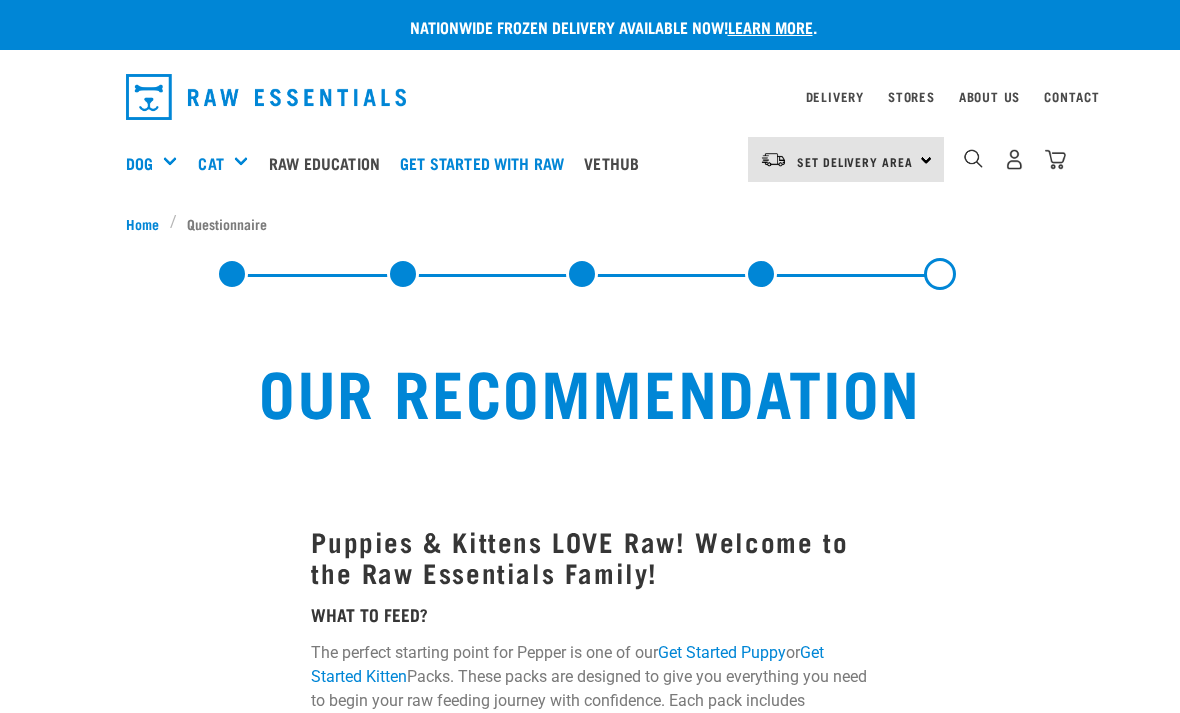 select on "19645" 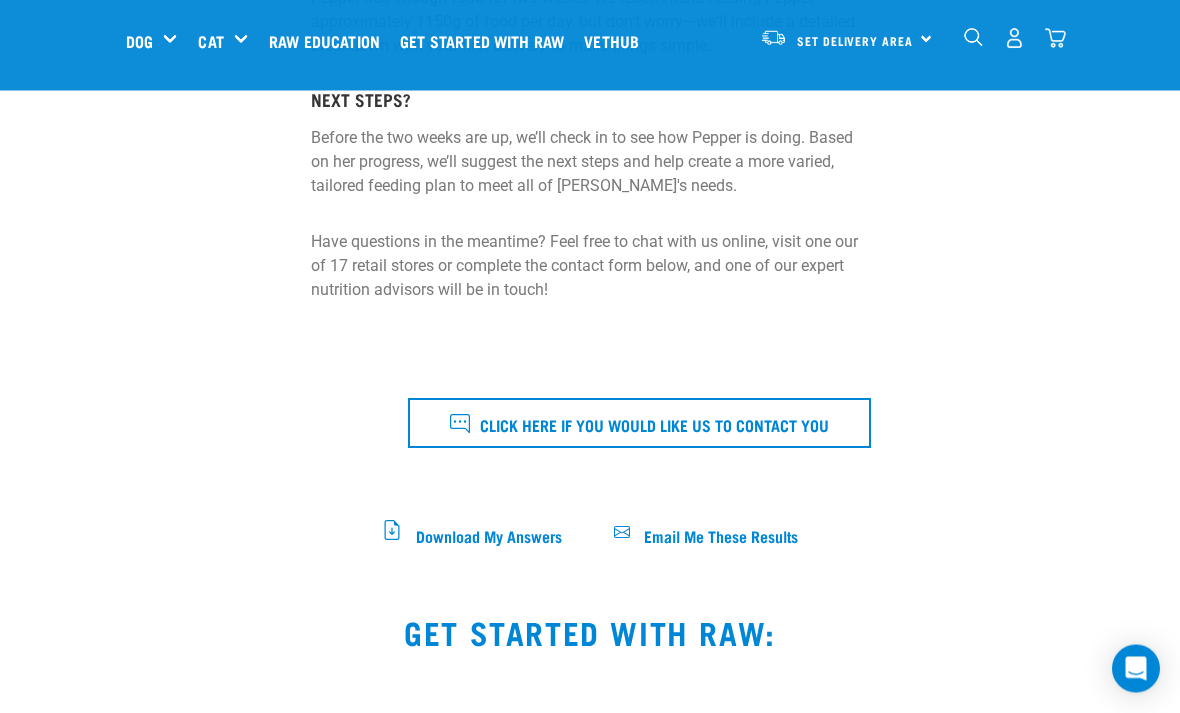 scroll, scrollTop: 700, scrollLeft: 0, axis: vertical 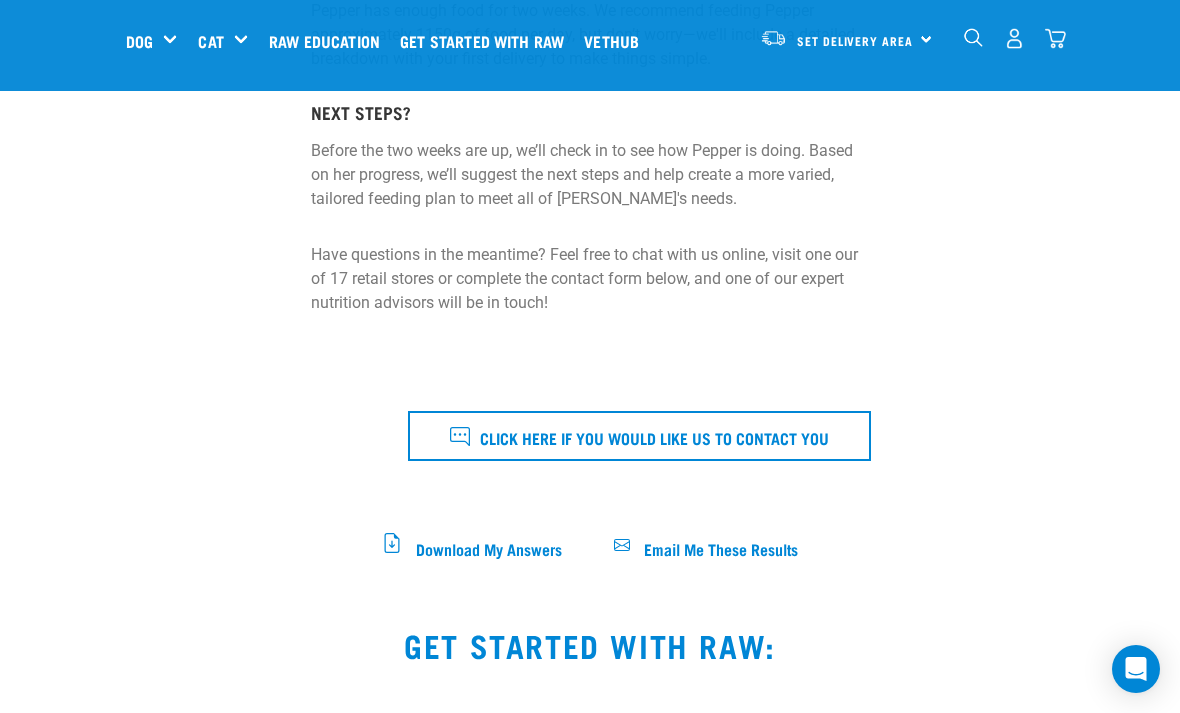 click on "Click here if you would like us to contact you" at bounding box center (654, 437) 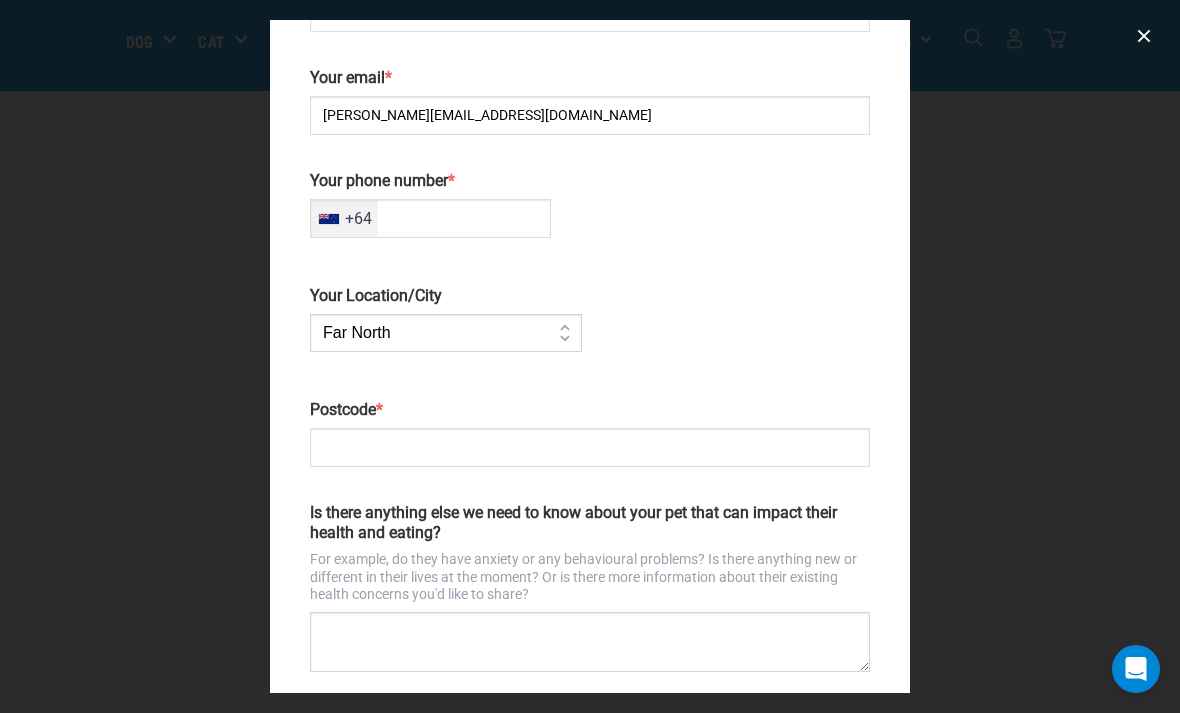 scroll, scrollTop: 454, scrollLeft: 0, axis: vertical 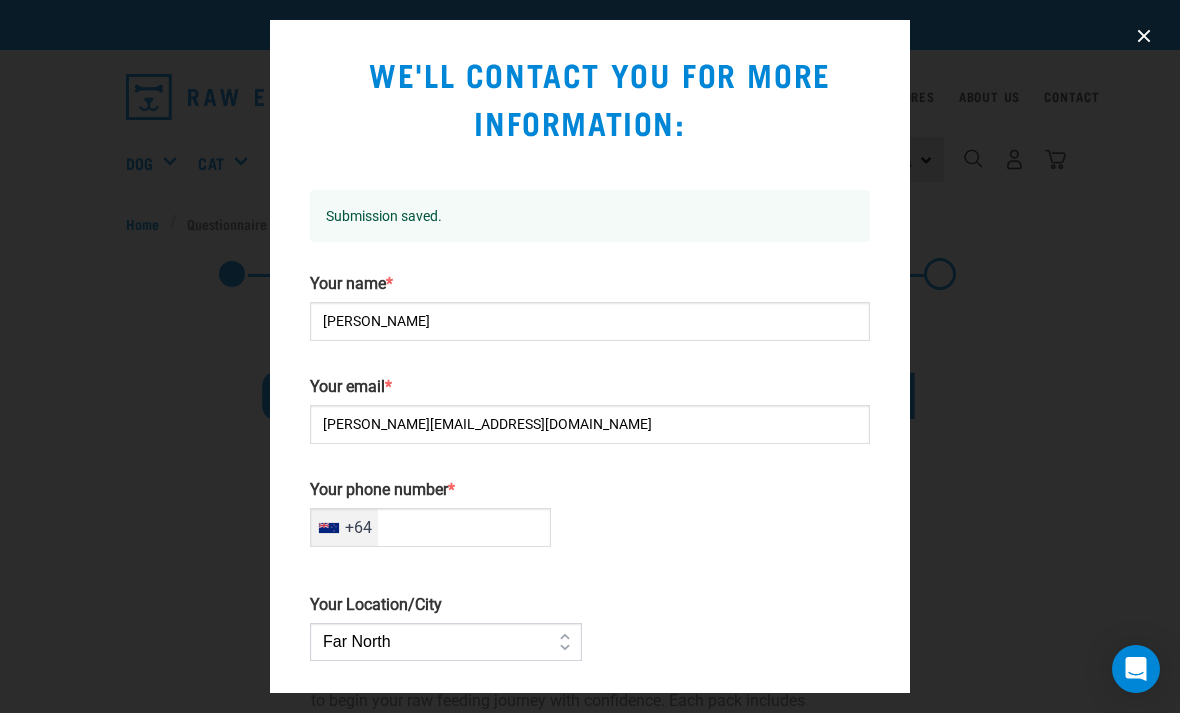 click at bounding box center (590, 356) 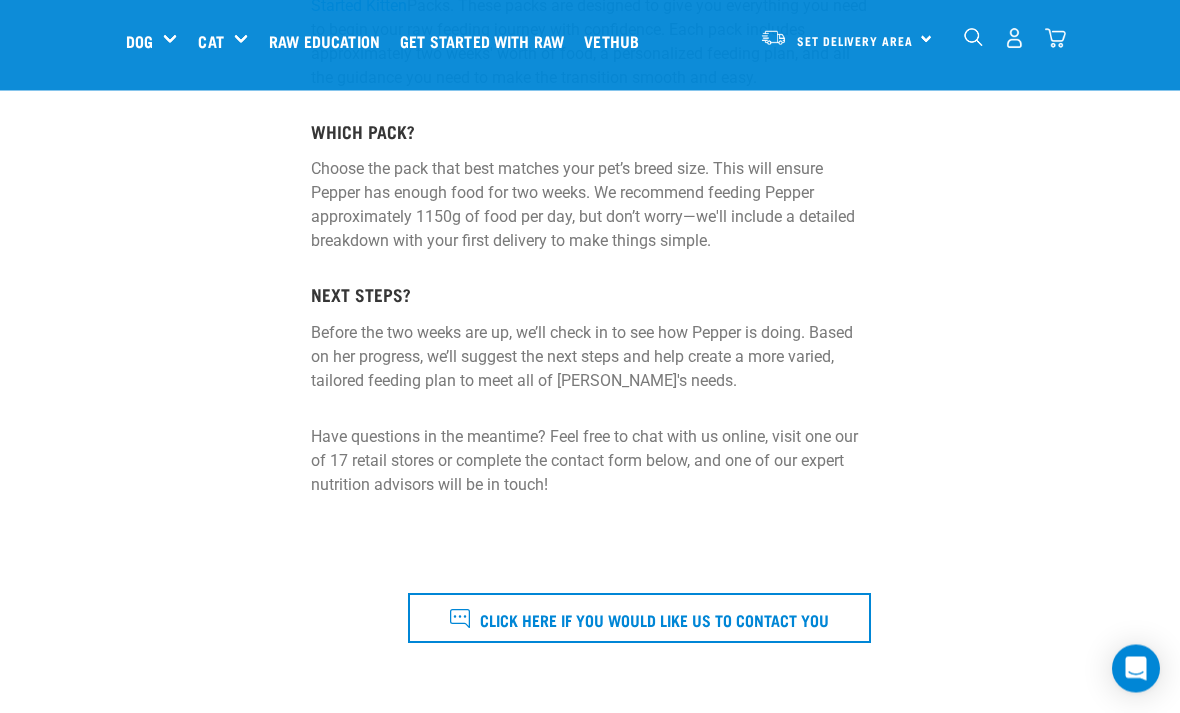 scroll, scrollTop: 0, scrollLeft: 0, axis: both 